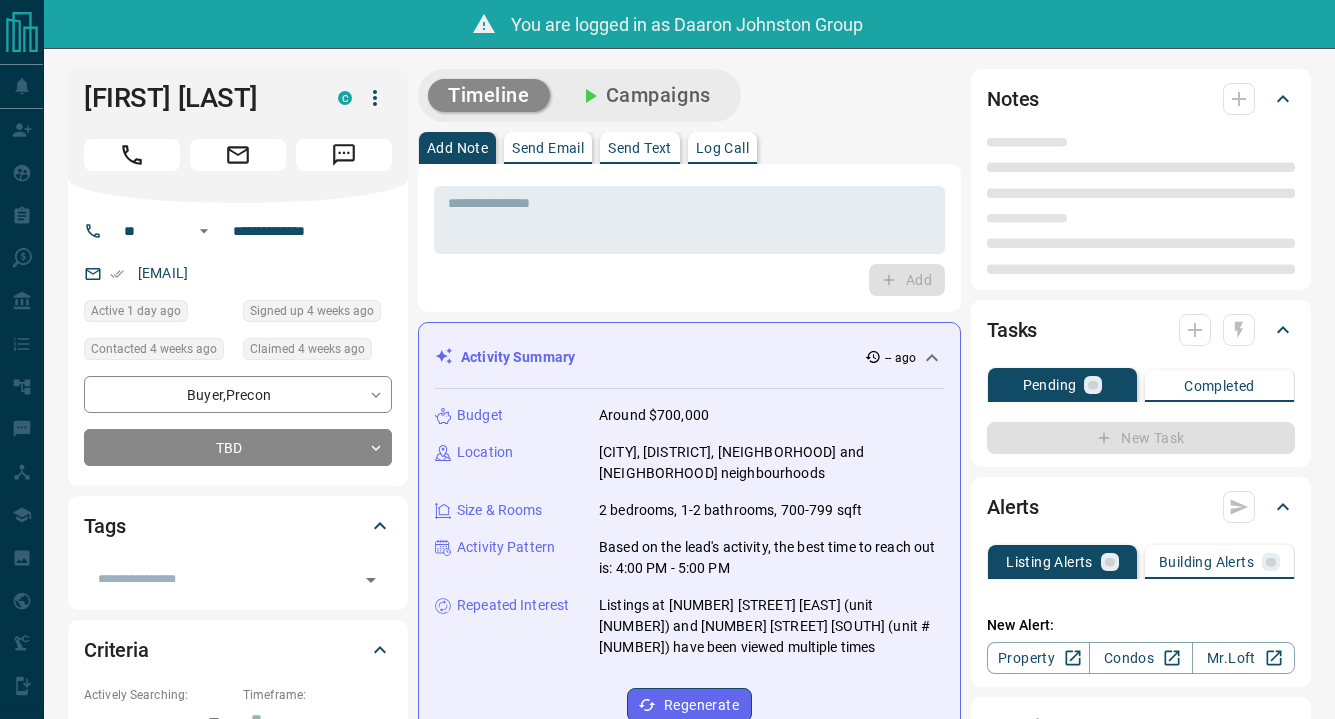 scroll, scrollTop: 0, scrollLeft: 0, axis: both 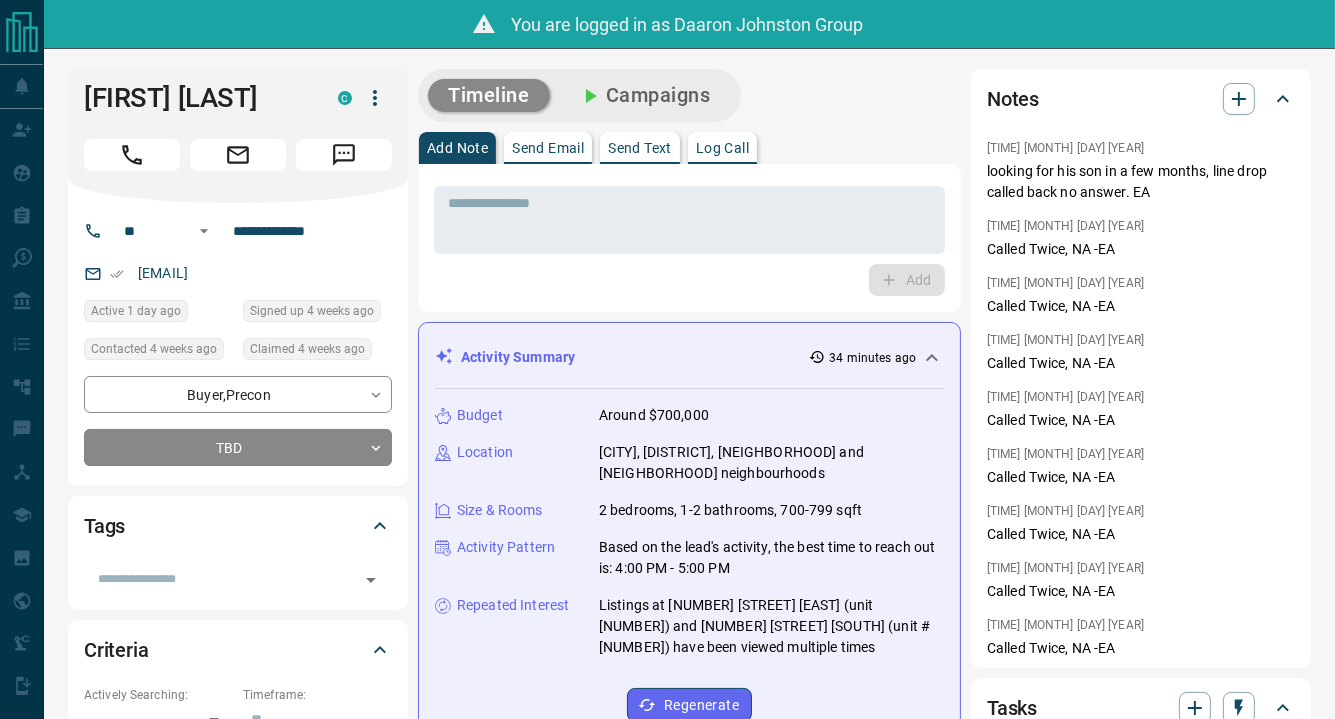 click on "You are logged in as Daaron Johnston Group" at bounding box center [667, 24] 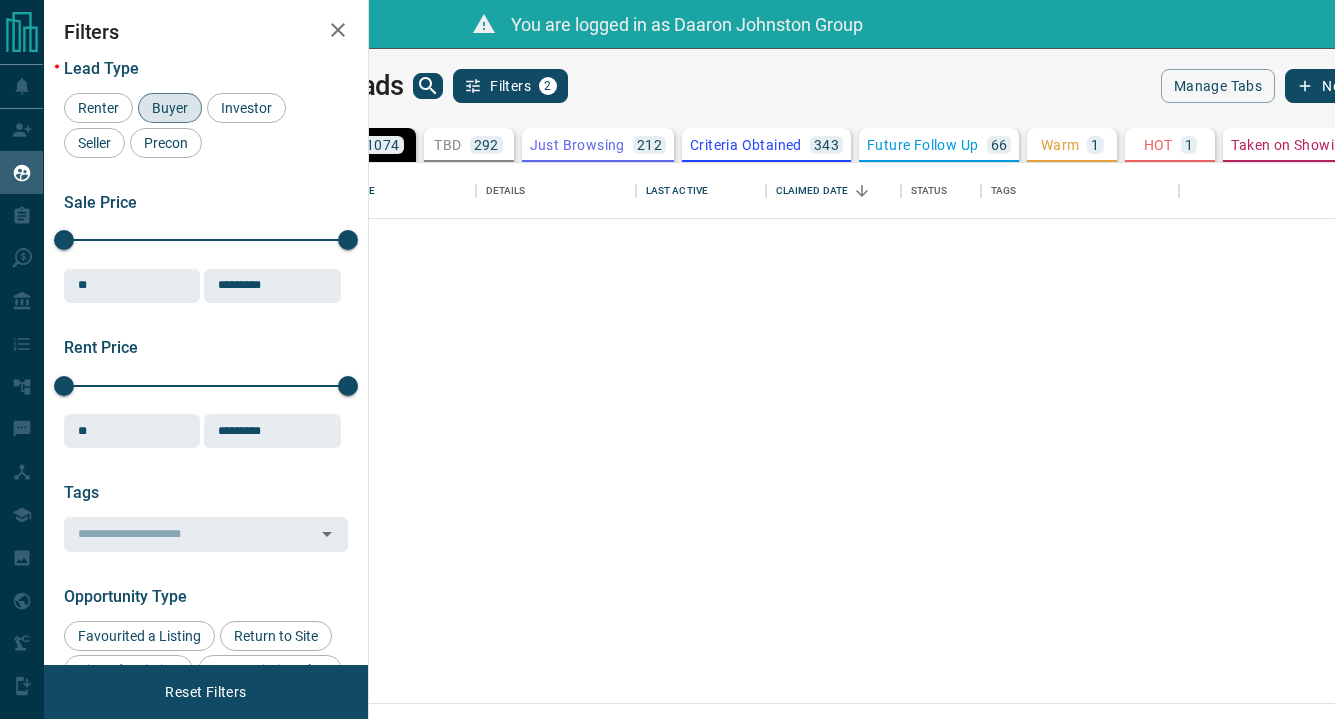 scroll, scrollTop: 36, scrollLeft: 0, axis: vertical 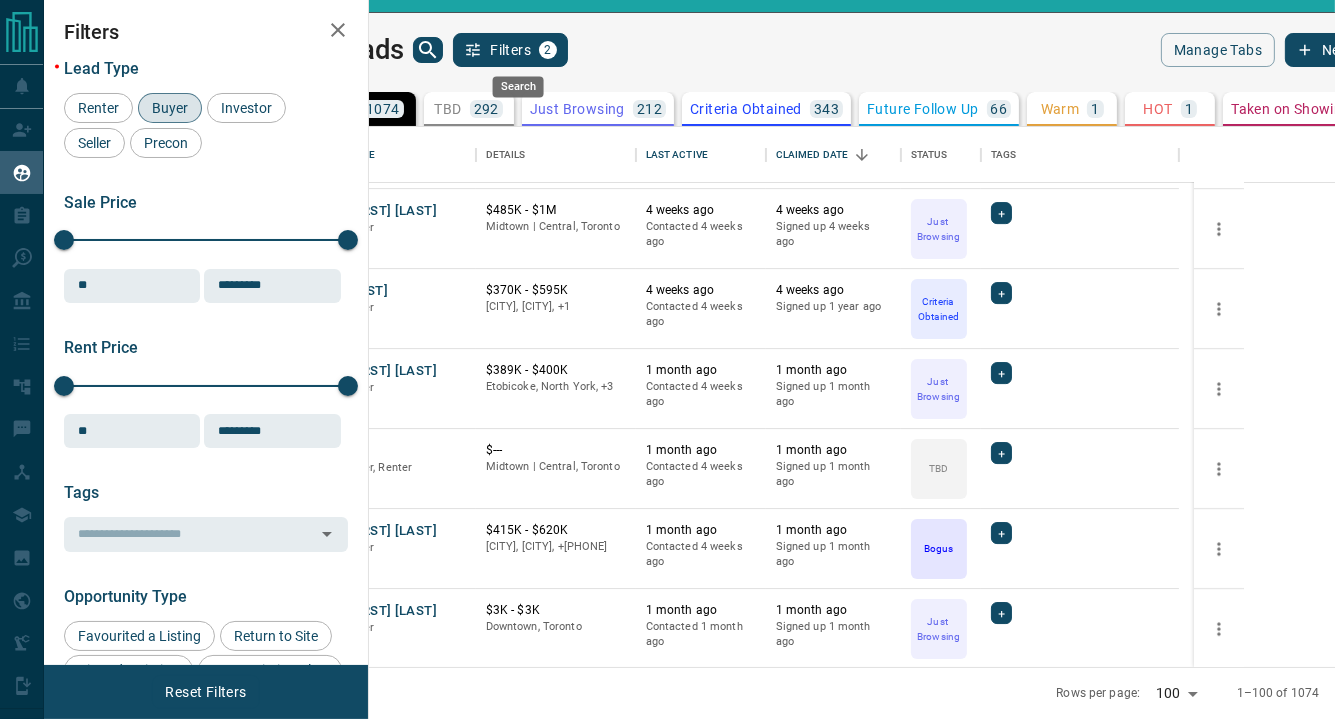 click 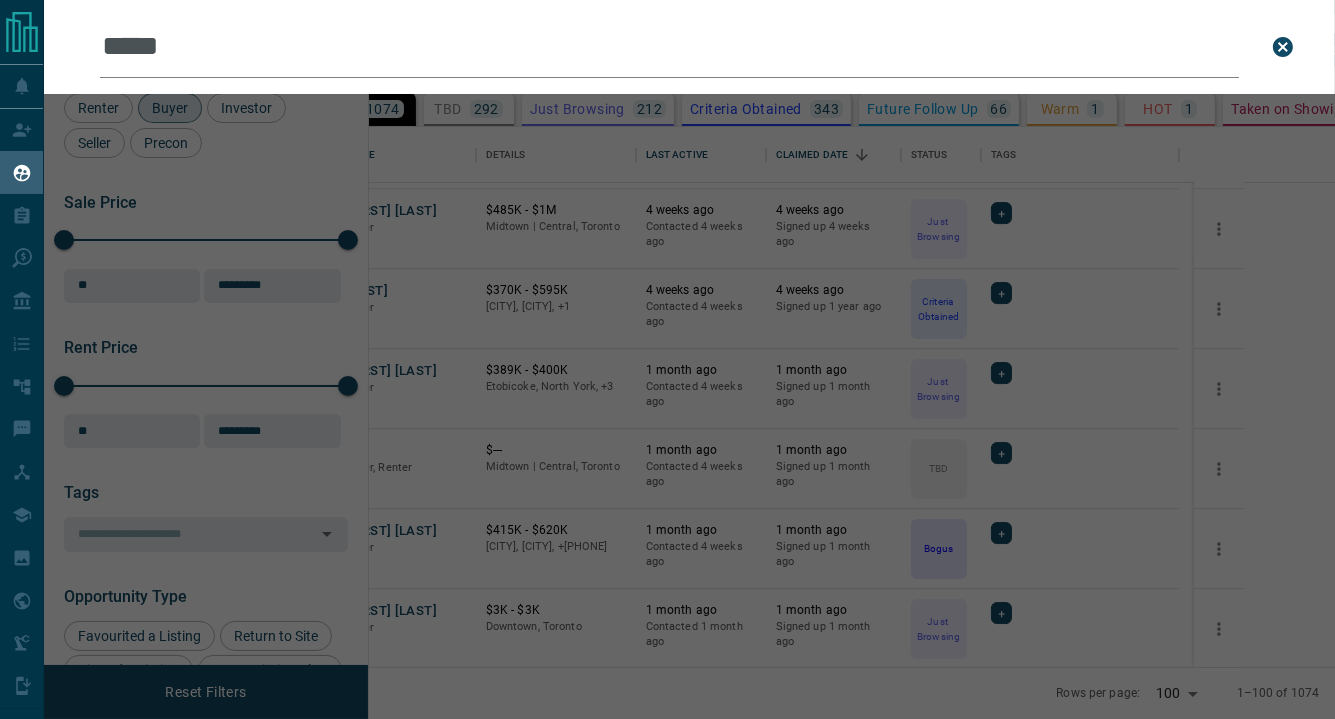 type on "****" 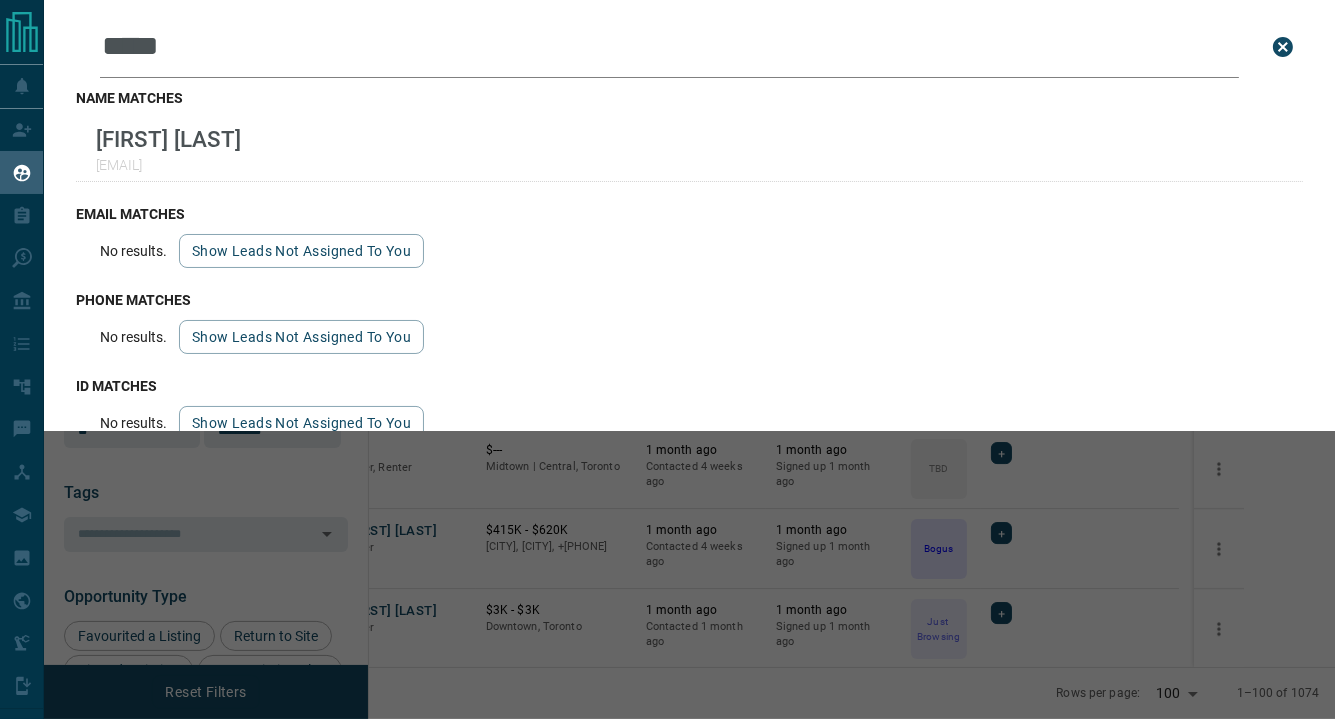 click on "Leads Search Bar **** Search for a lead by name, email, phone, or id name matches [FIRST] [LAST] [EMAIL] email matches No results. Show leads not assigned to you phone matches No results. Show leads not assigned to you id matches No results. Show leads not assigned to you" at bounding box center [711, 359] 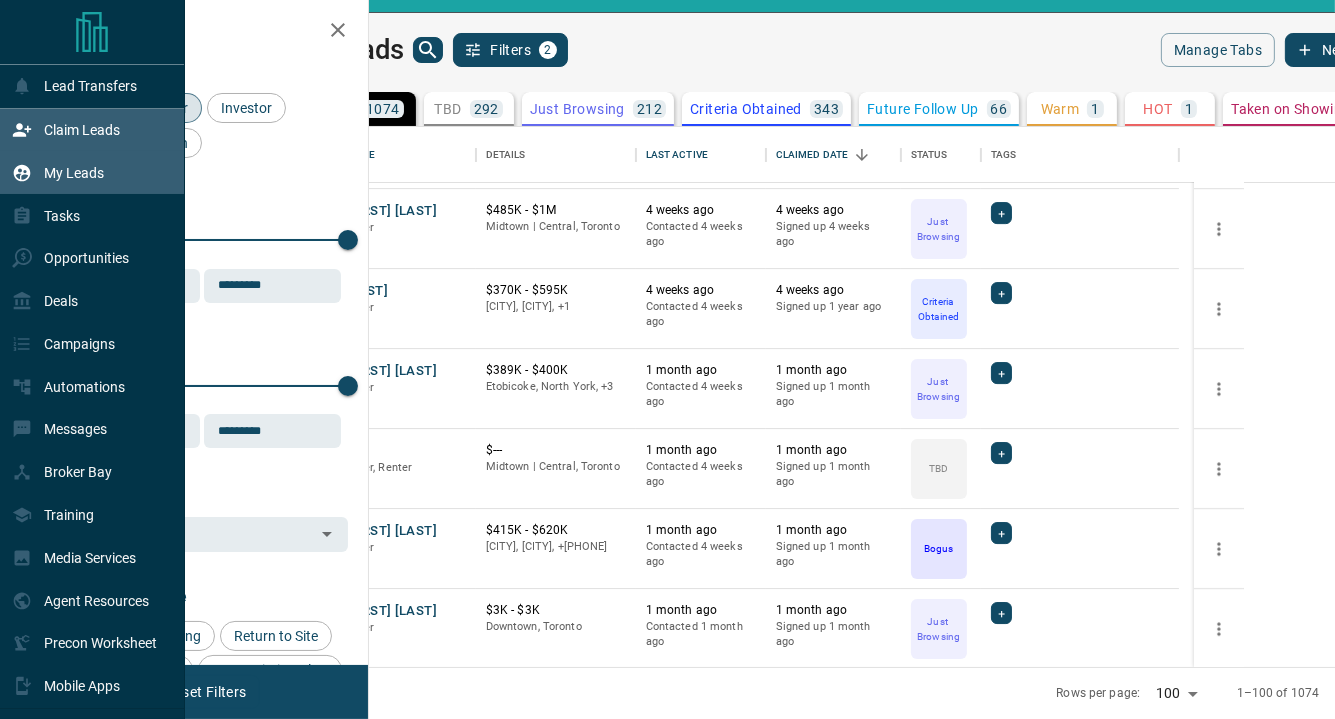 click 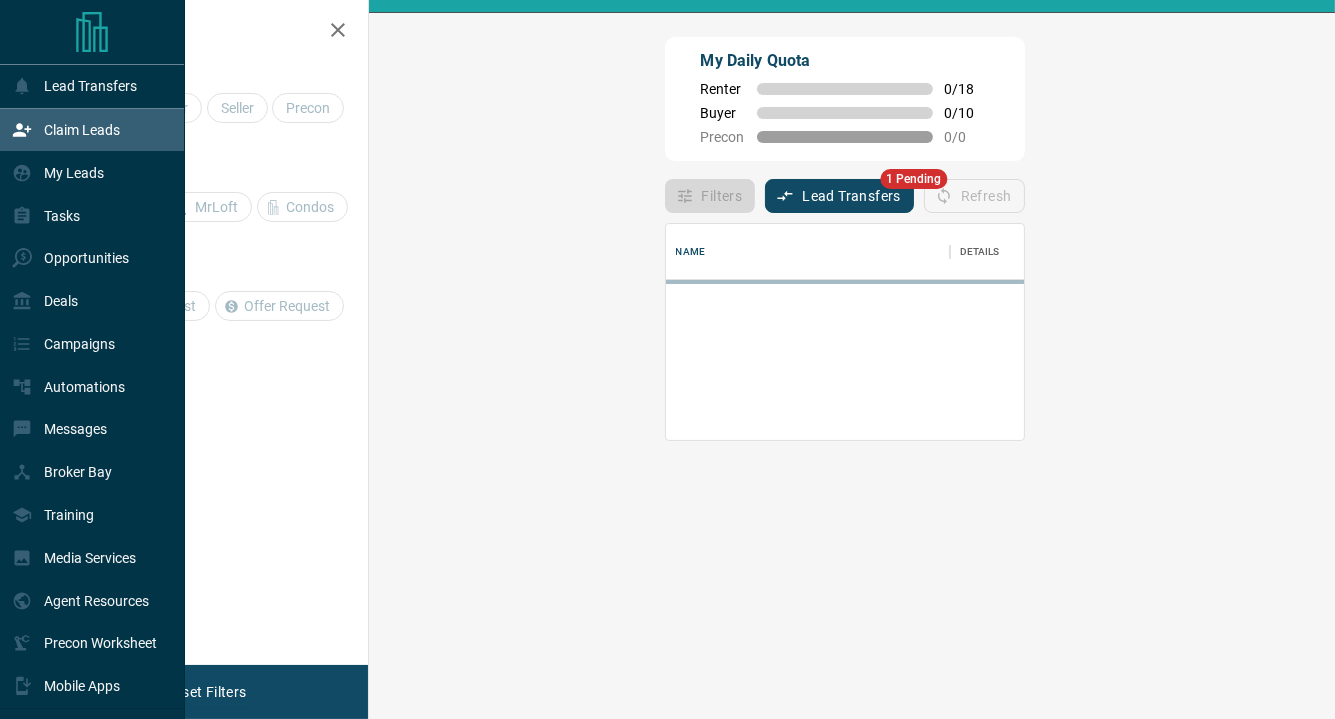 scroll, scrollTop: 16, scrollLeft: 16, axis: both 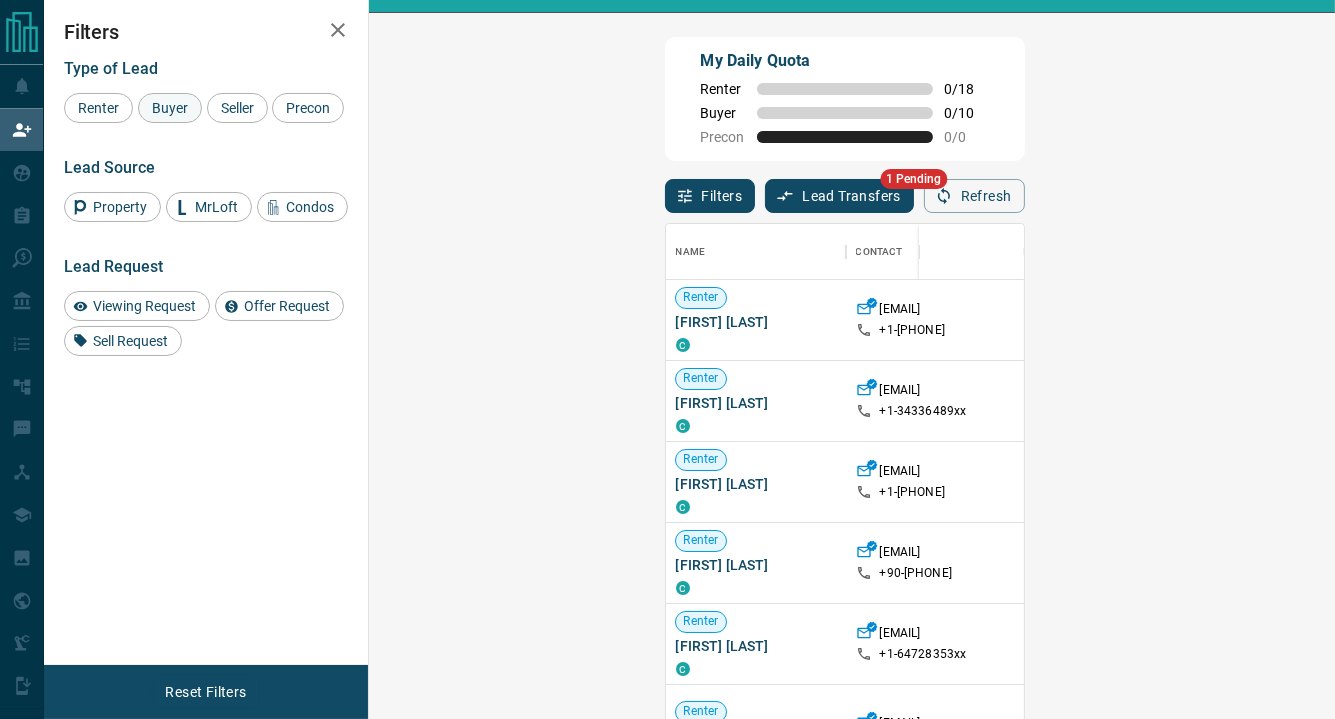 click on "Buyer" at bounding box center [170, 108] 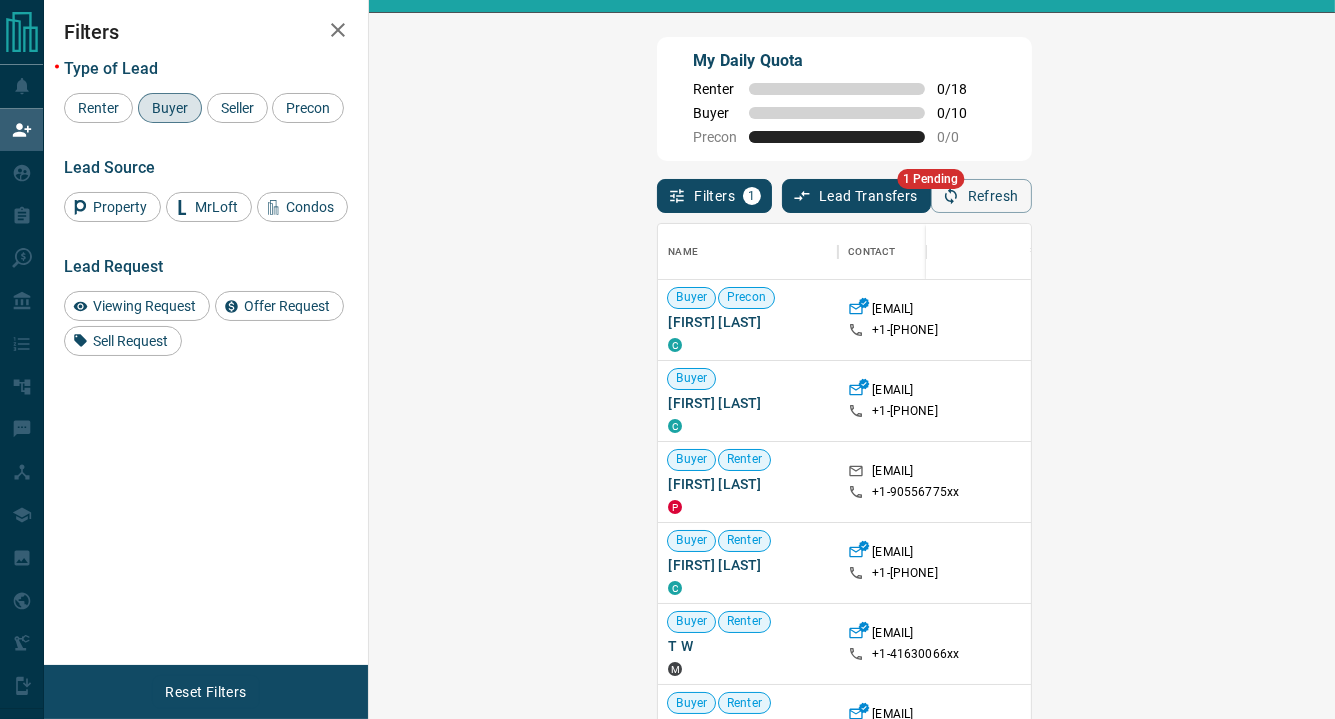 click on "My Daily Quota Renter 0 / 18 Buyer 0 / 10 Precon 0 / 0" at bounding box center [844, 99] 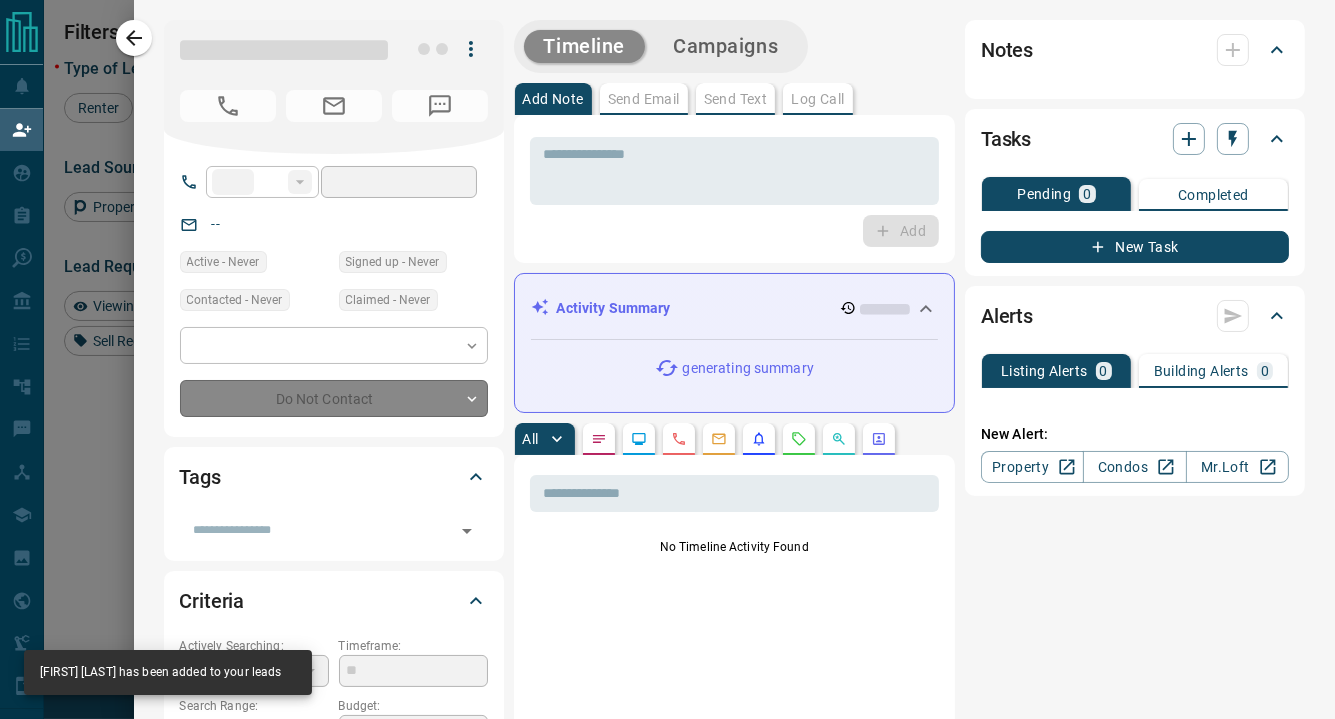 type on "**" 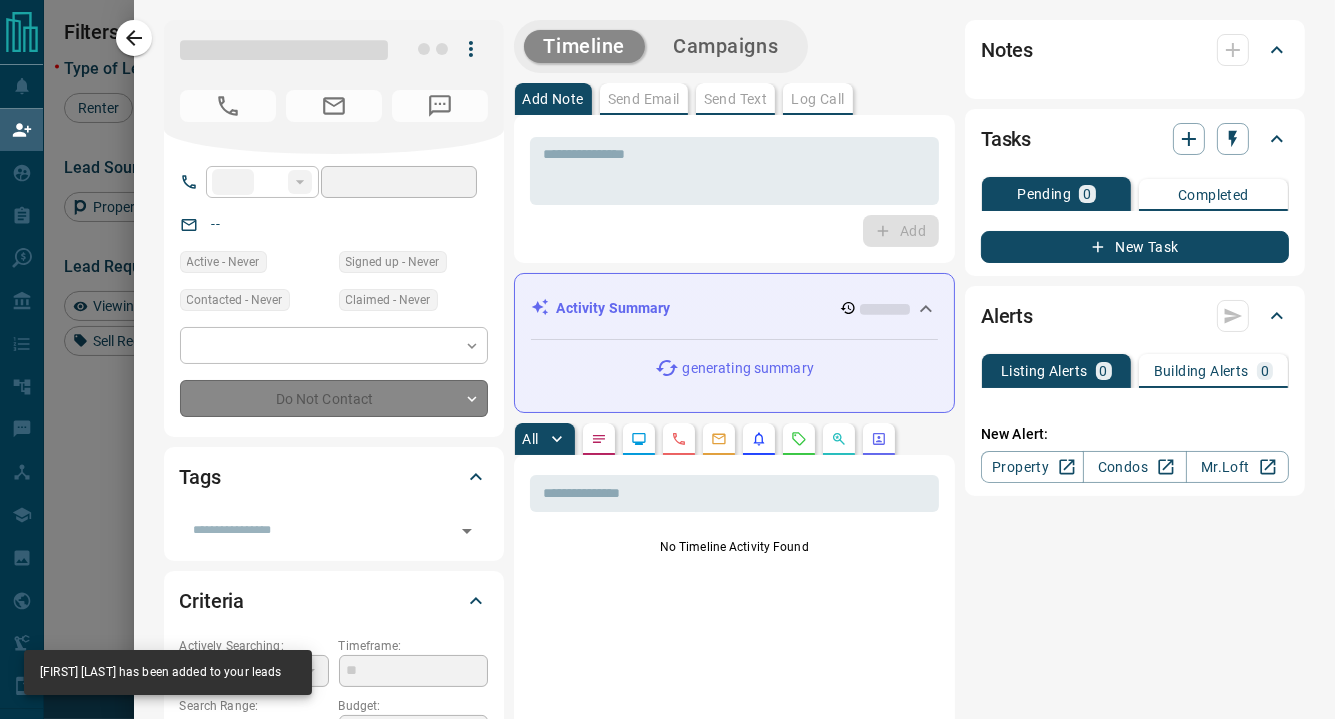 type on "**********" 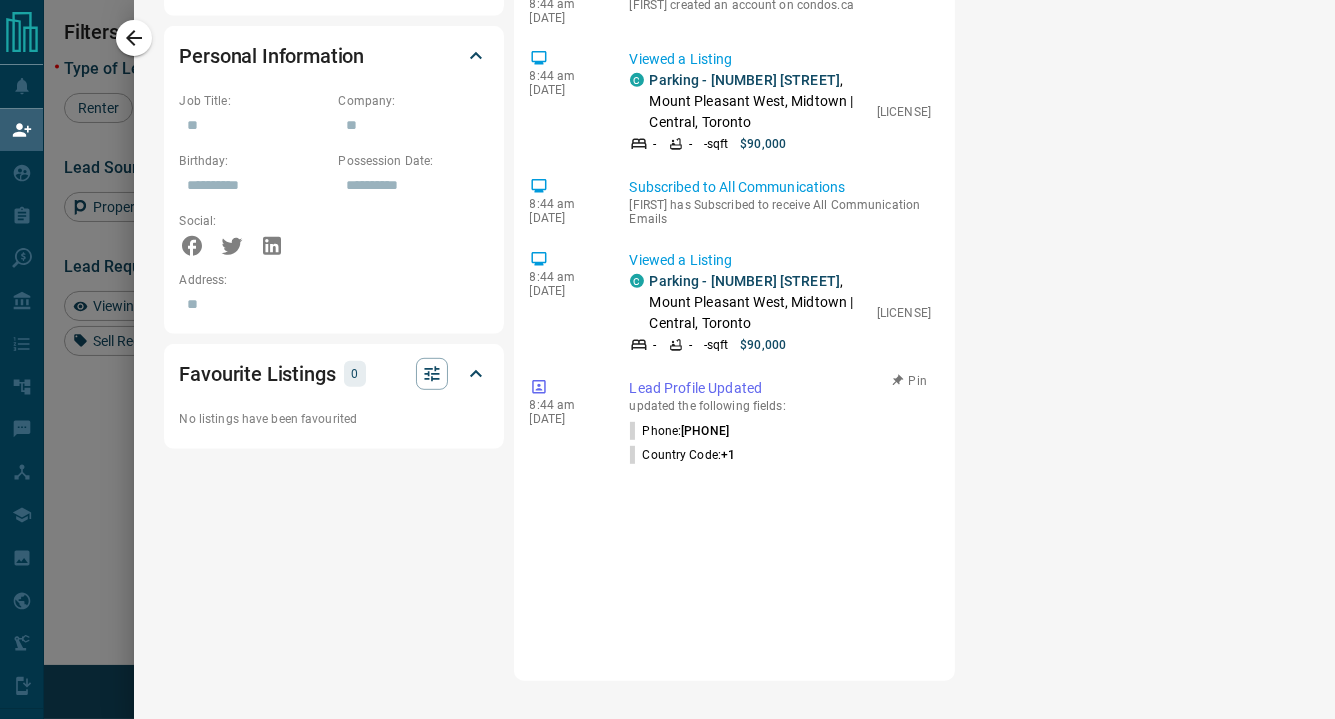 scroll, scrollTop: 0, scrollLeft: 0, axis: both 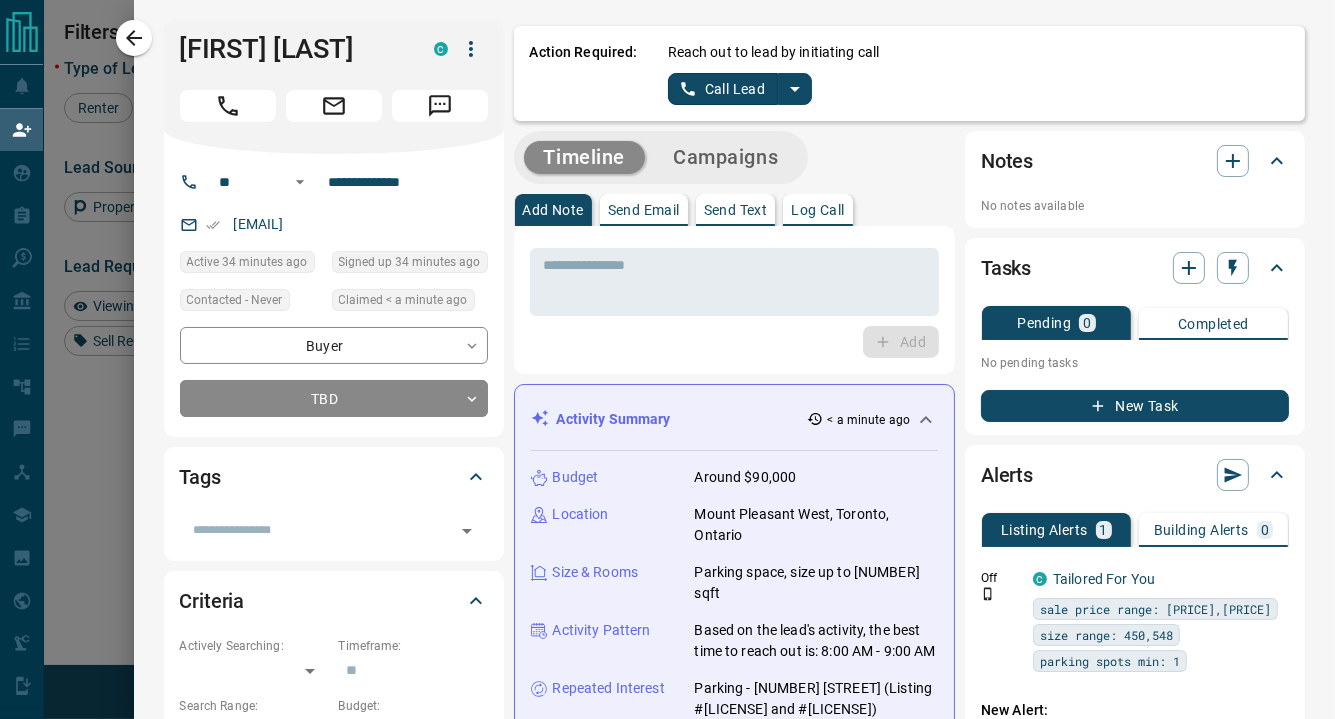 click 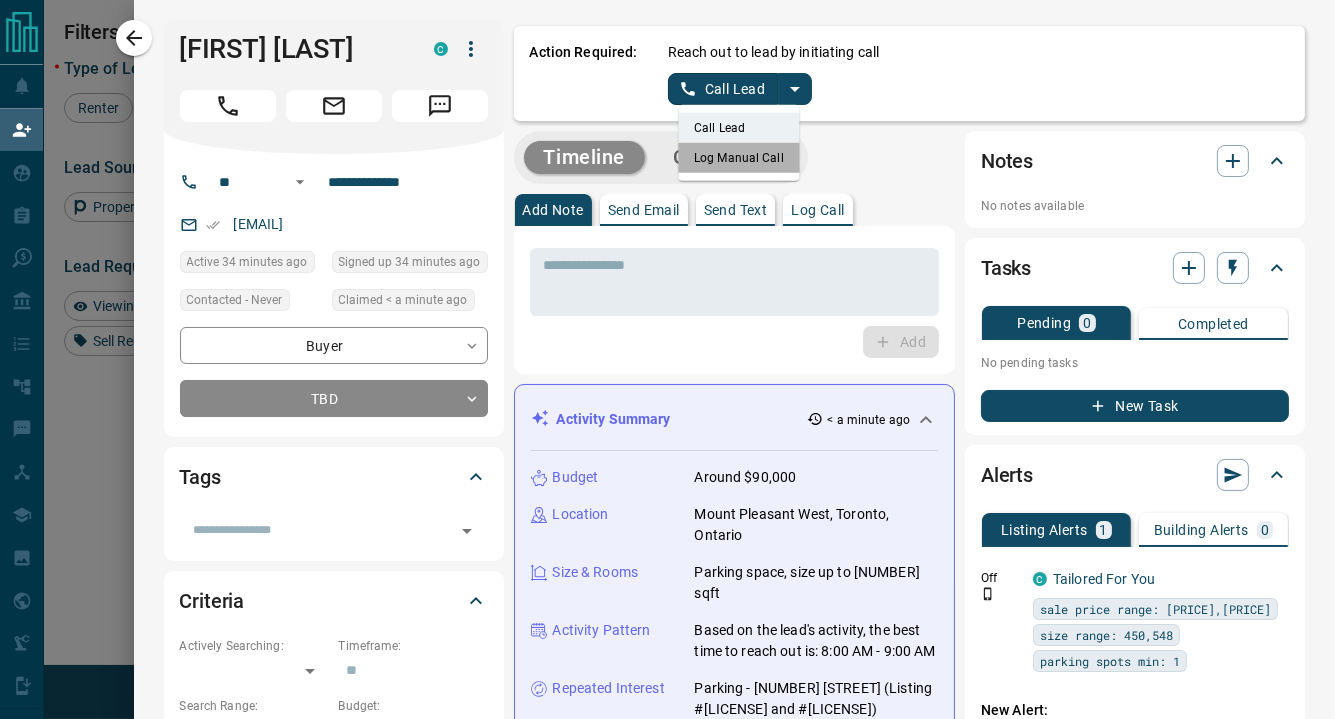click on "Log Manual Call" at bounding box center (739, 158) 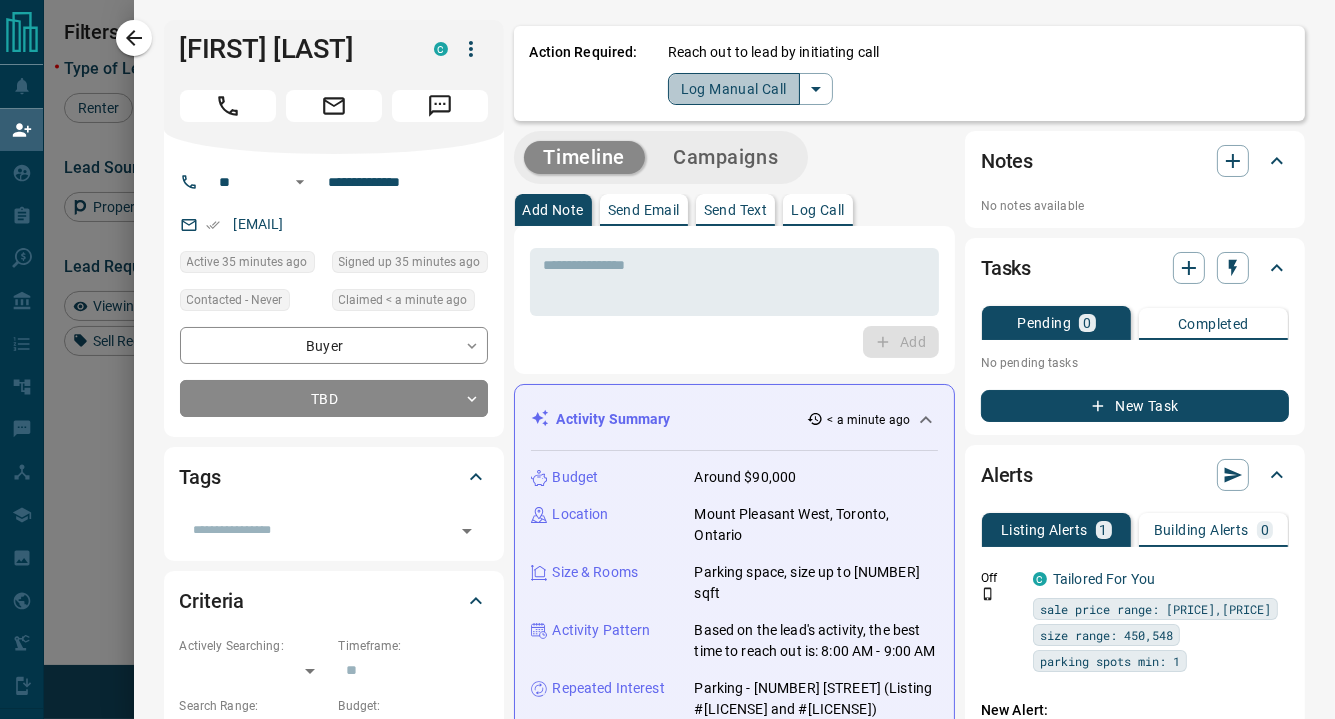 click on "Log Manual Call" at bounding box center [734, 89] 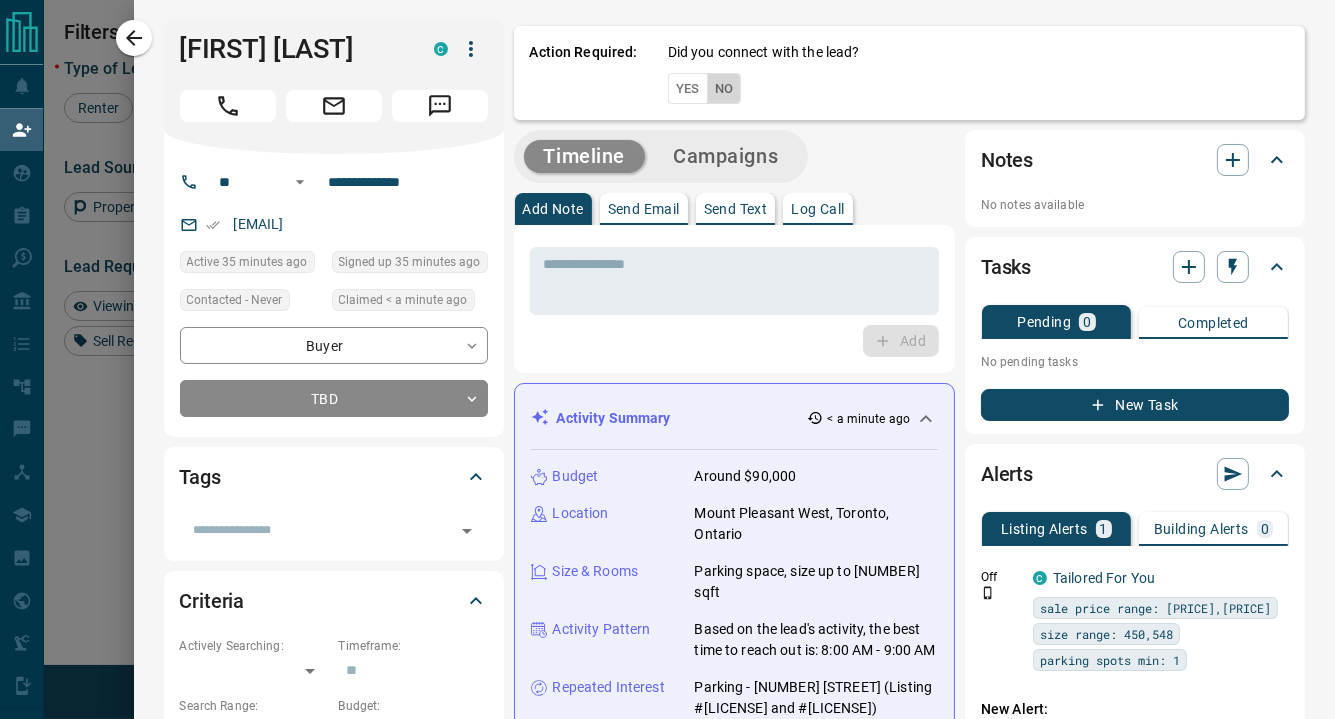 click on "No" at bounding box center [724, 88] 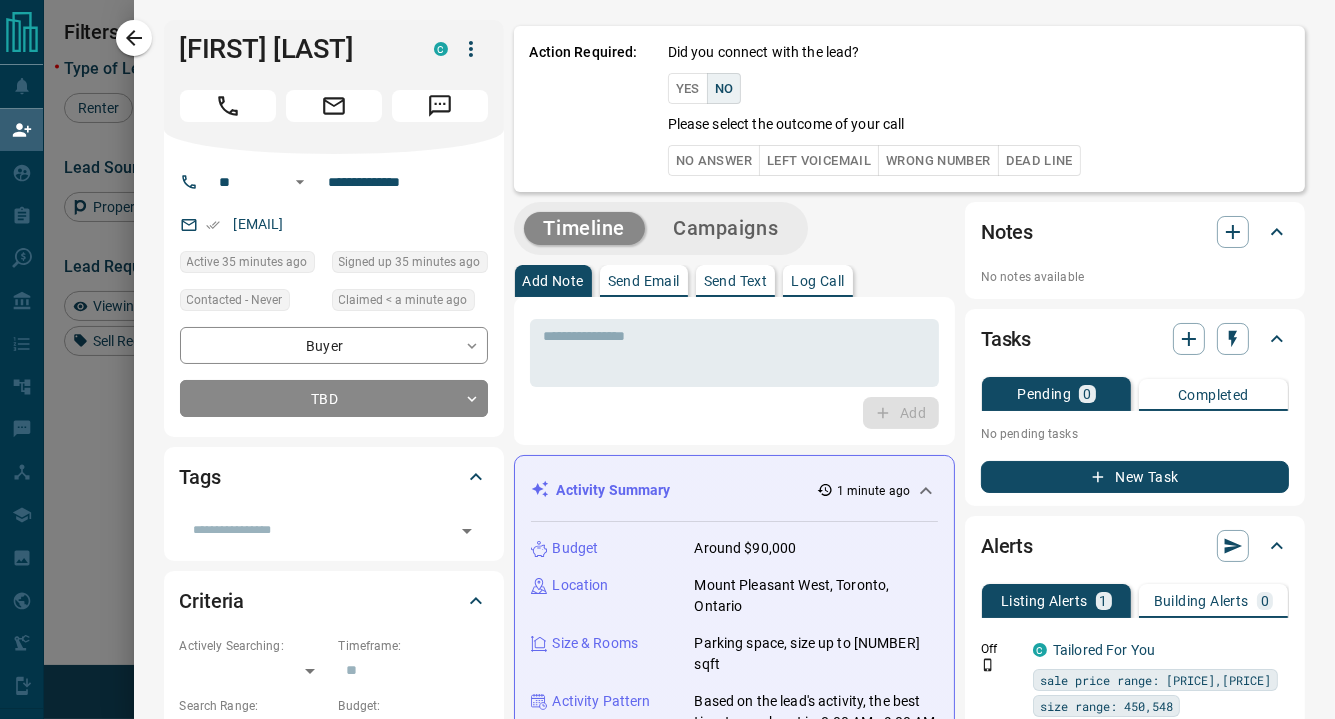 click on "No Answer" at bounding box center [714, 160] 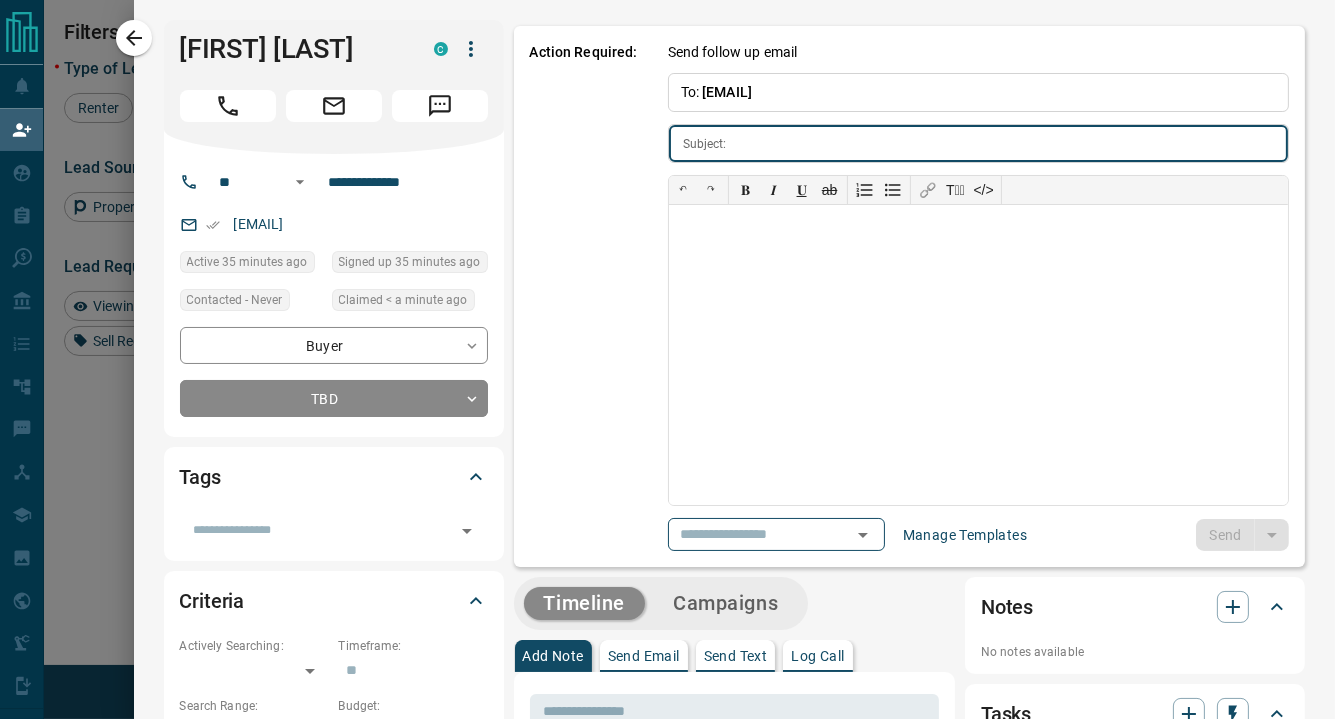 type on "**********" 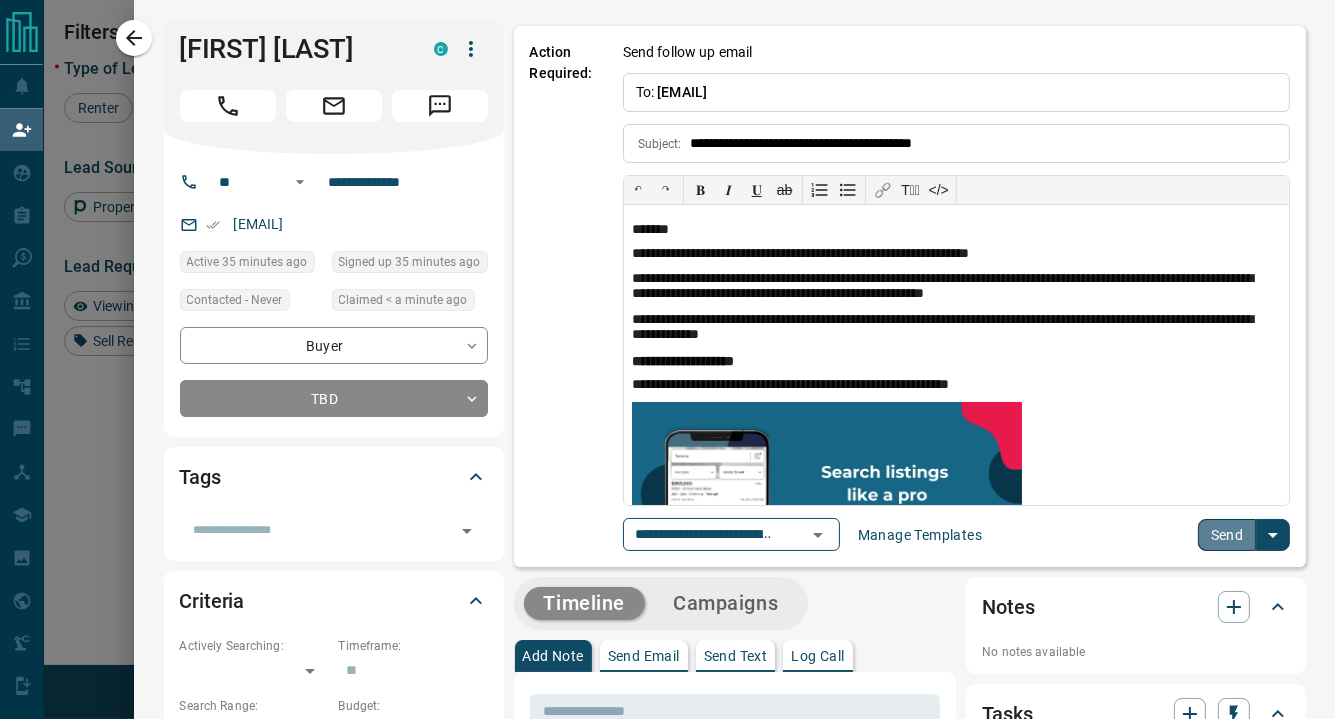 click on "Send" at bounding box center [1227, 535] 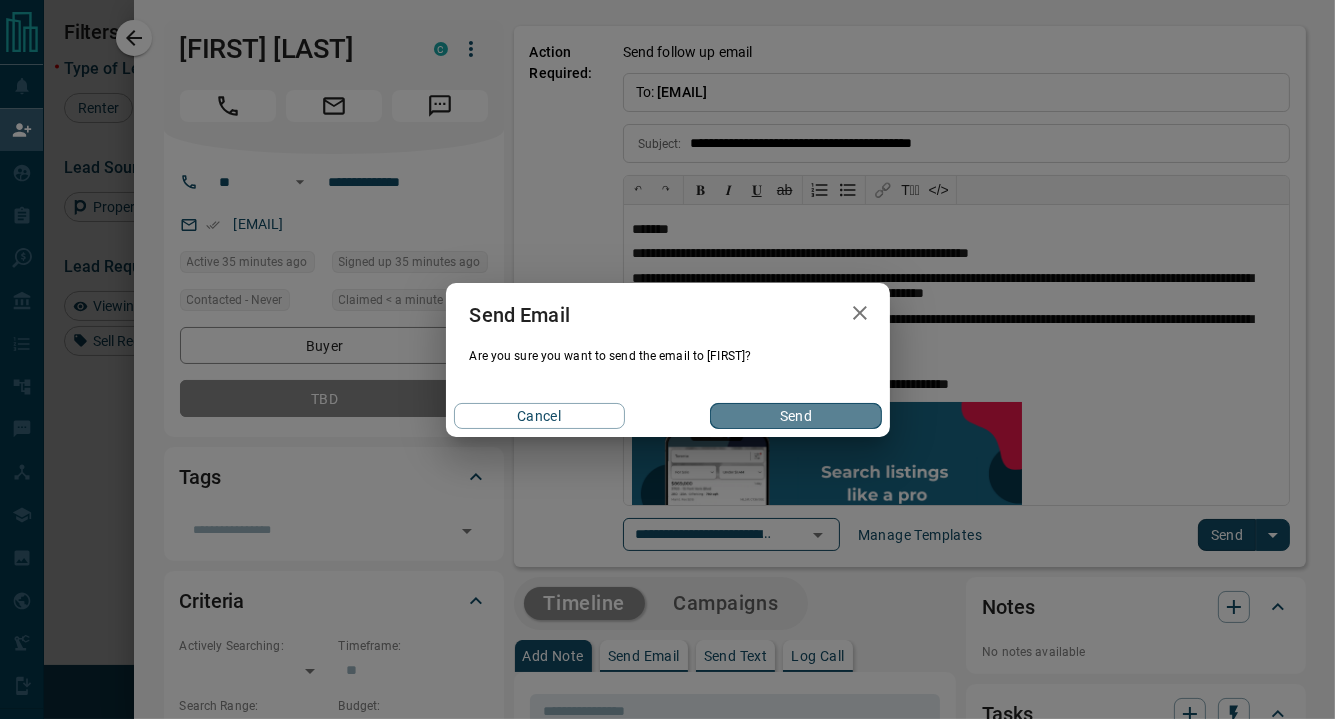 click on "Send" at bounding box center (795, 416) 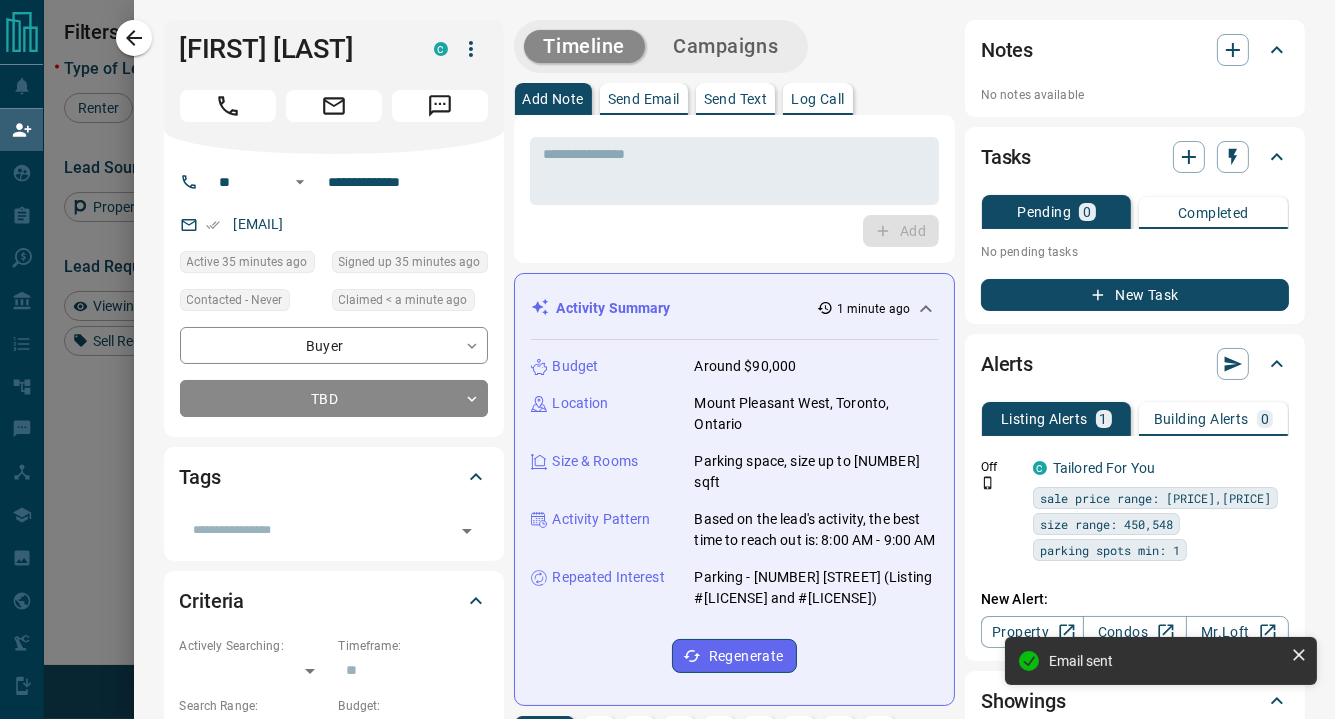 click on "Add" at bounding box center (735, 231) 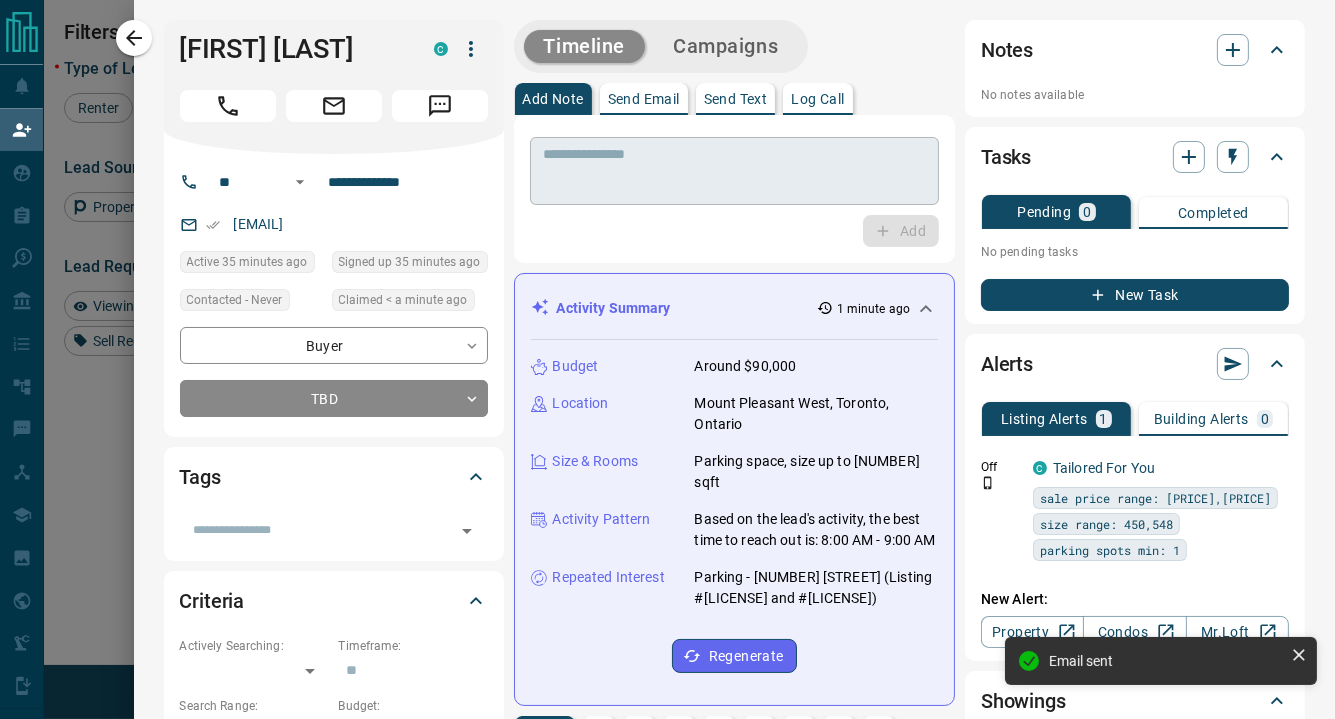 click at bounding box center [735, 171] 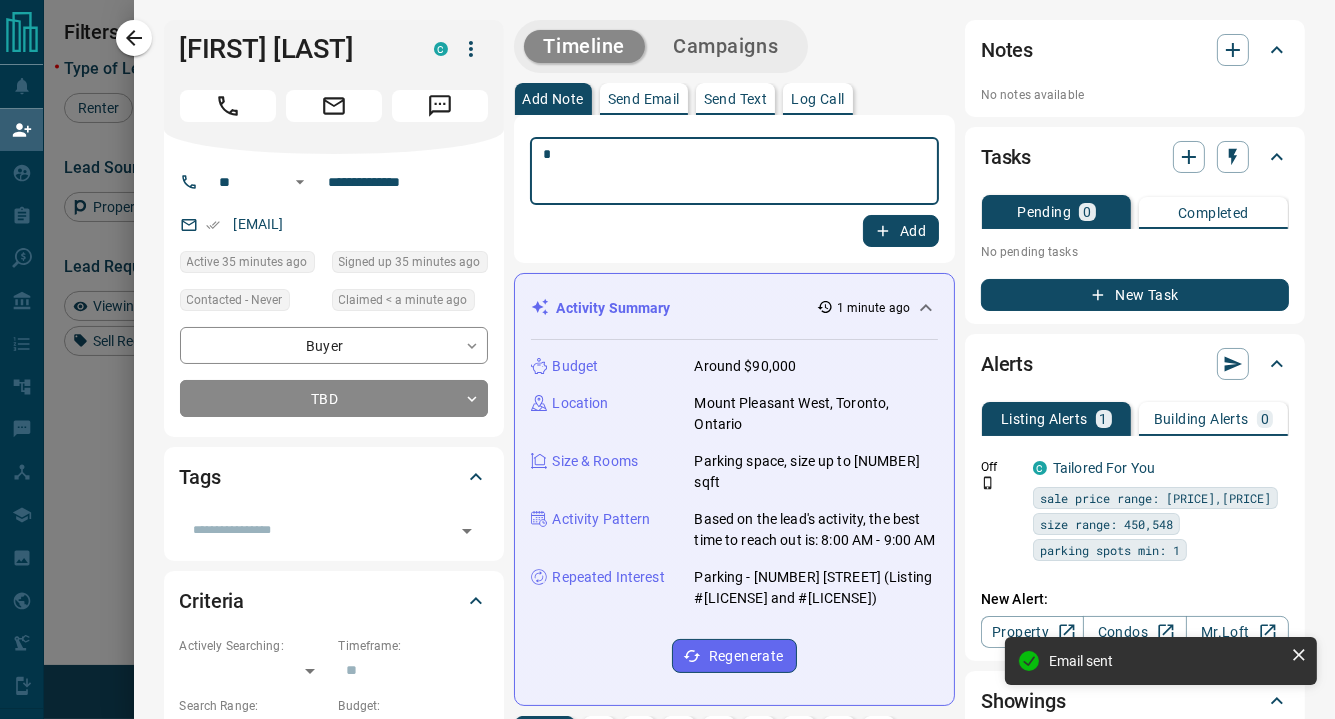 click on "*" at bounding box center (734, 171) 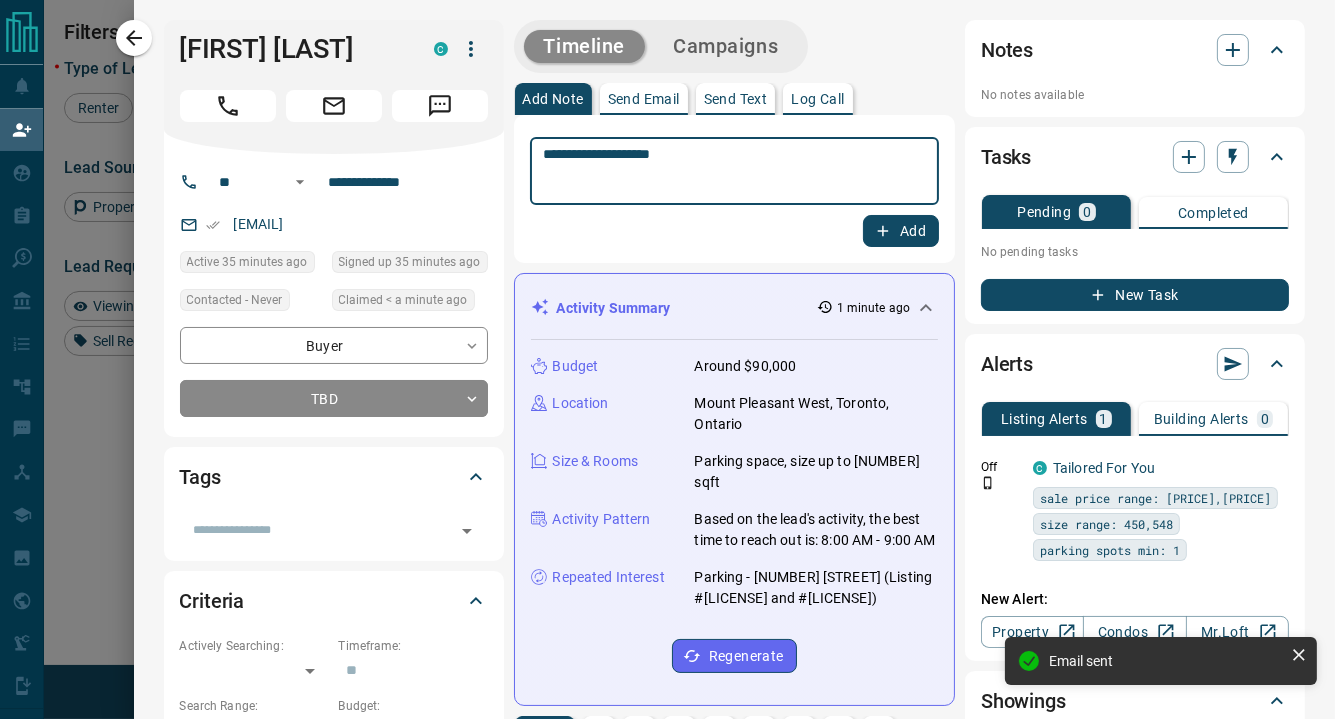 type on "**********" 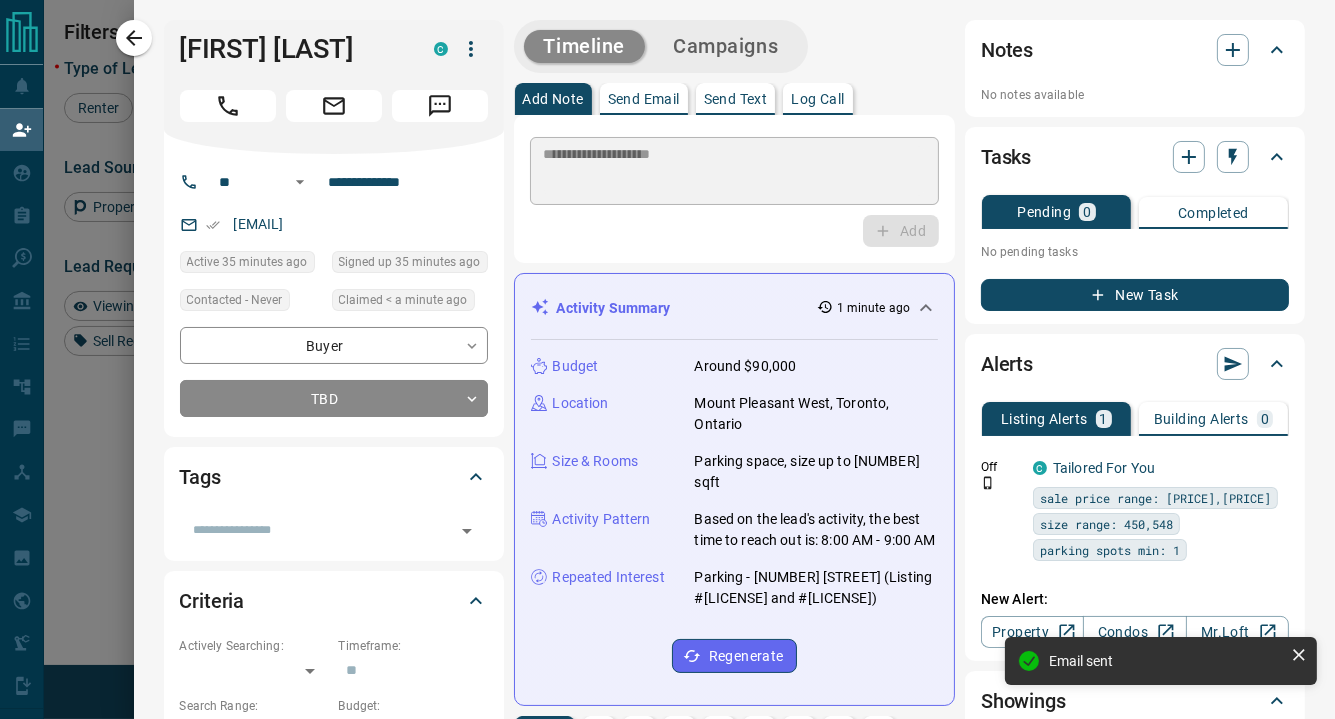 type 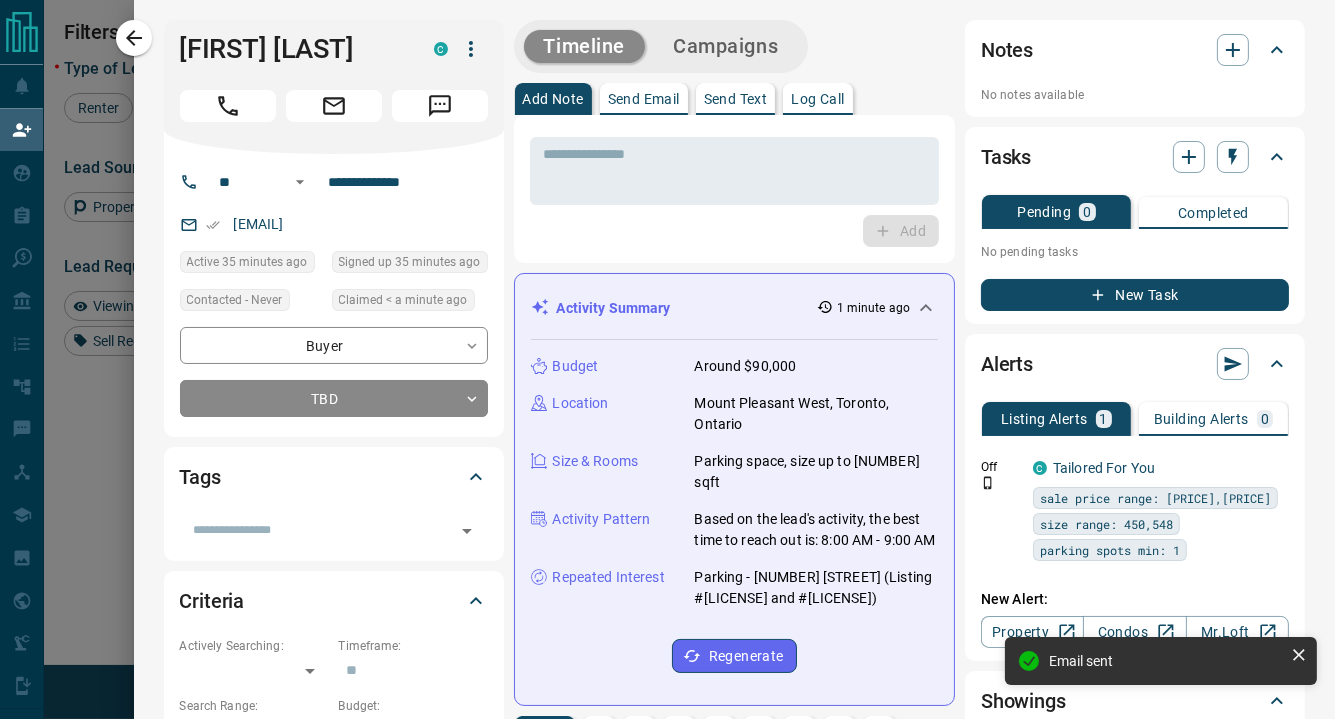 click on "Campaigns" at bounding box center [725, 46] 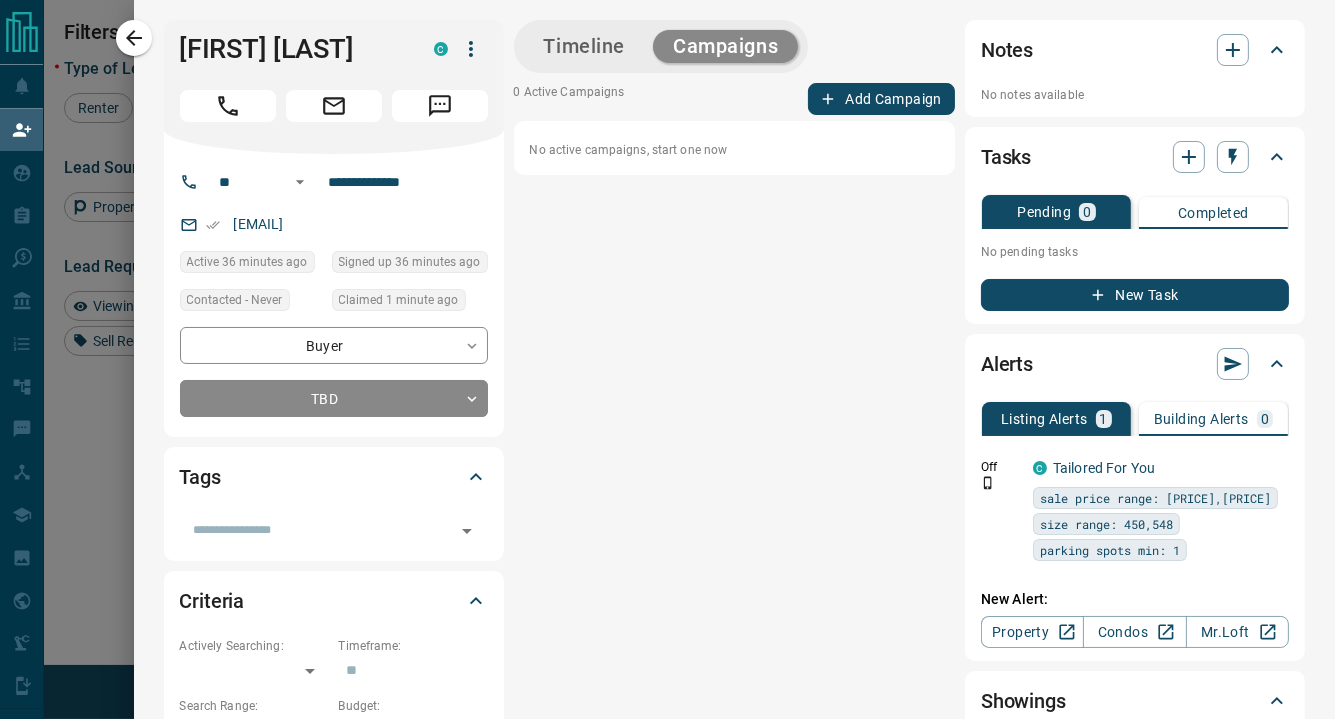 click on "Add Campaign" at bounding box center [881, 99] 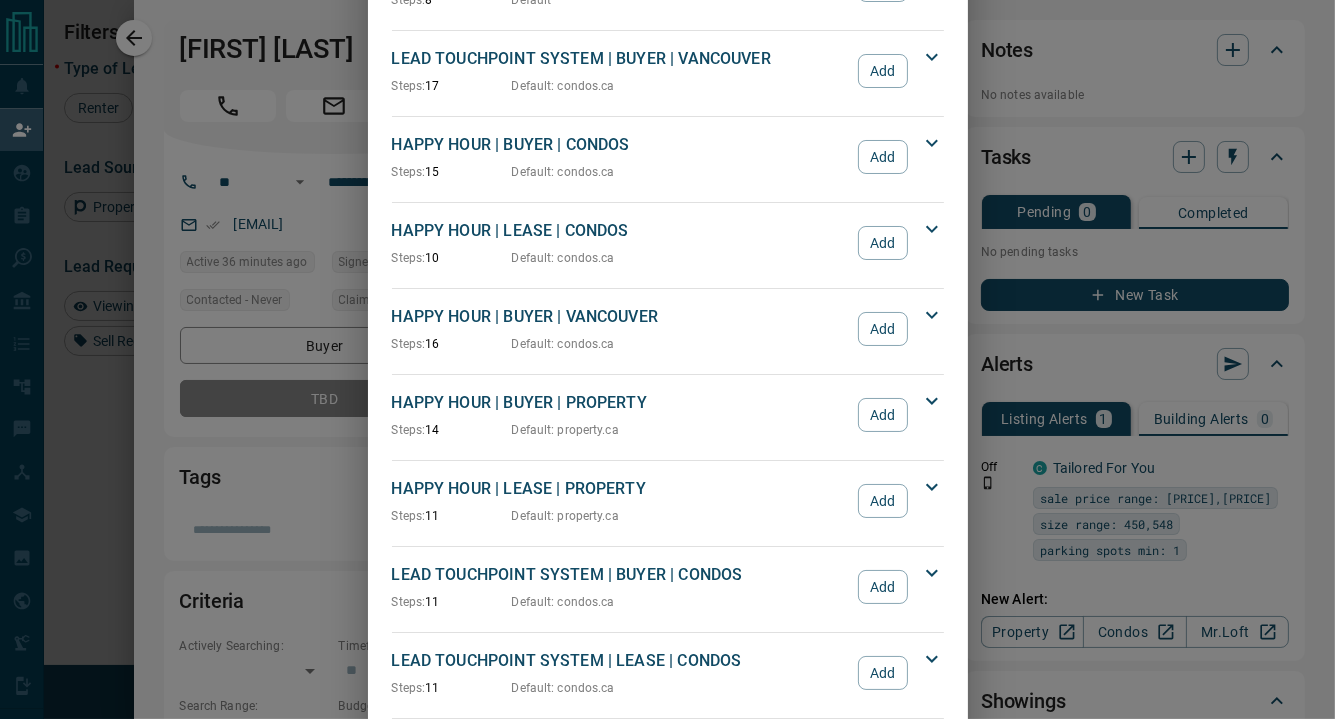 scroll, scrollTop: 166, scrollLeft: 0, axis: vertical 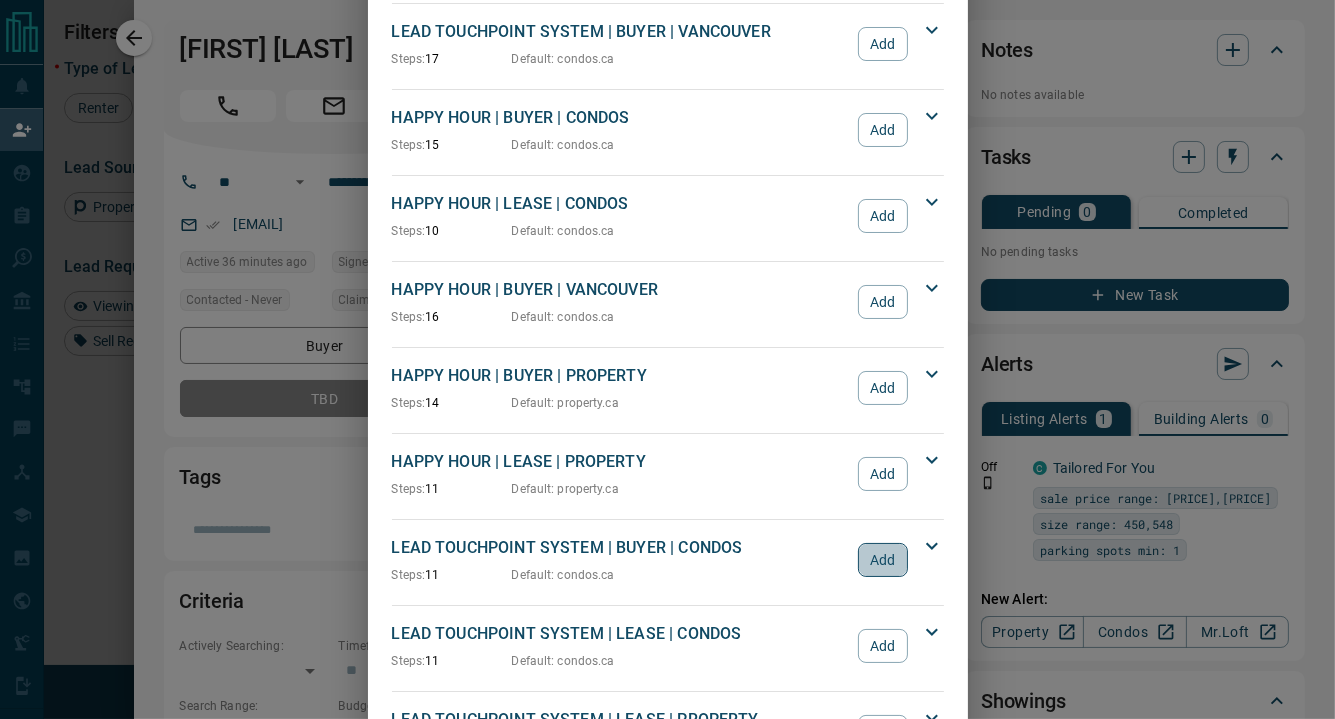 click on "Add" at bounding box center (882, 560) 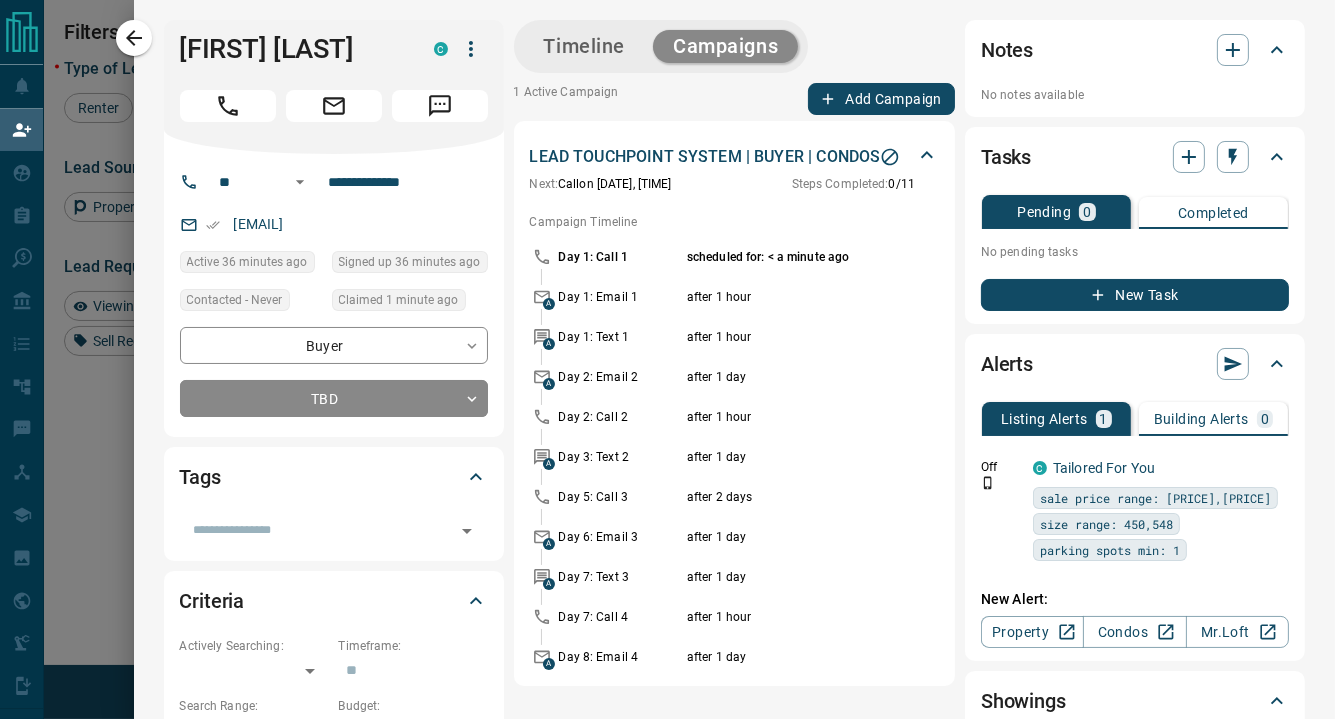 click 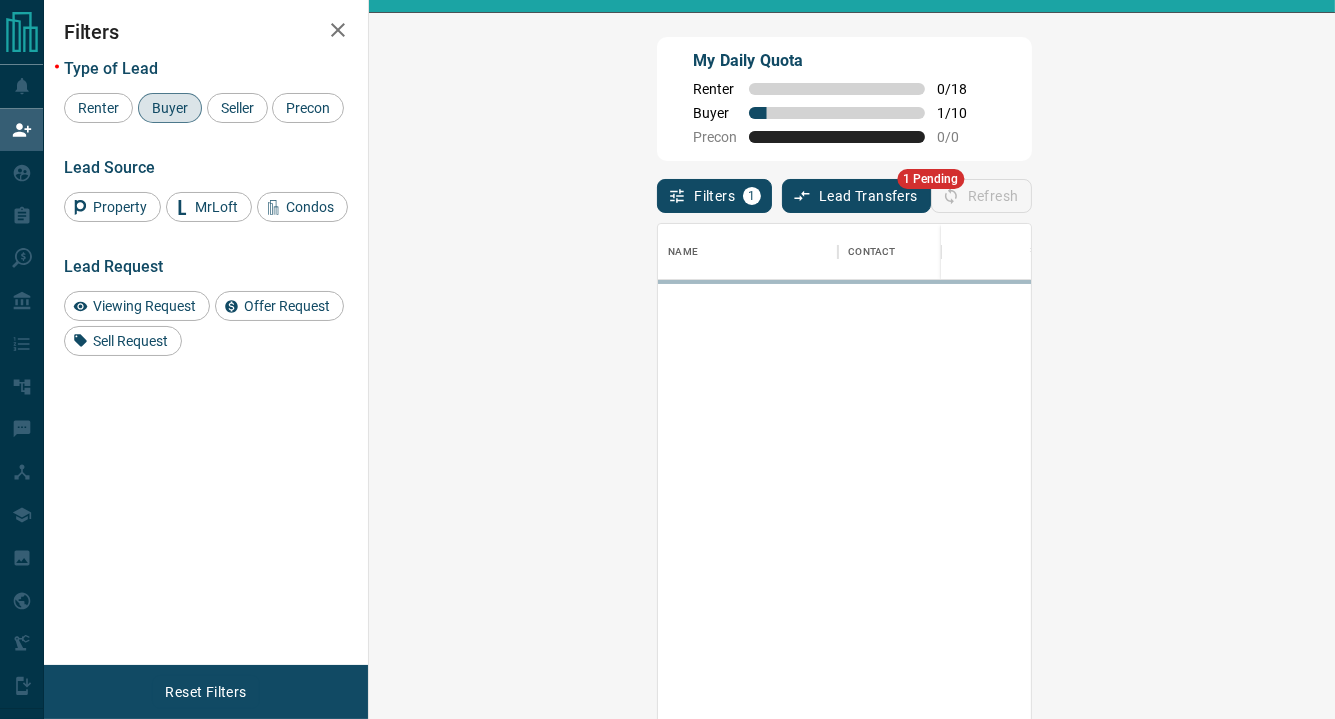 scroll, scrollTop: 16, scrollLeft: 16, axis: both 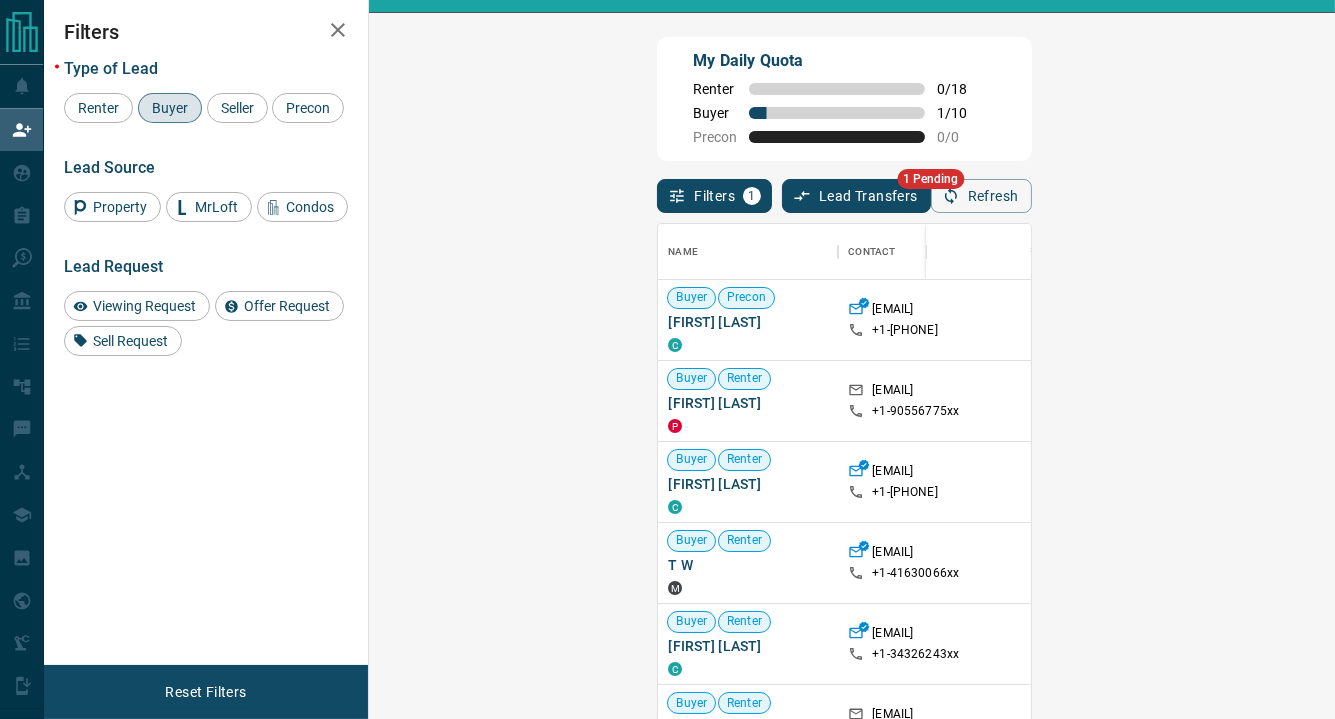 click on "Claim" at bounding box center [1537, 320] 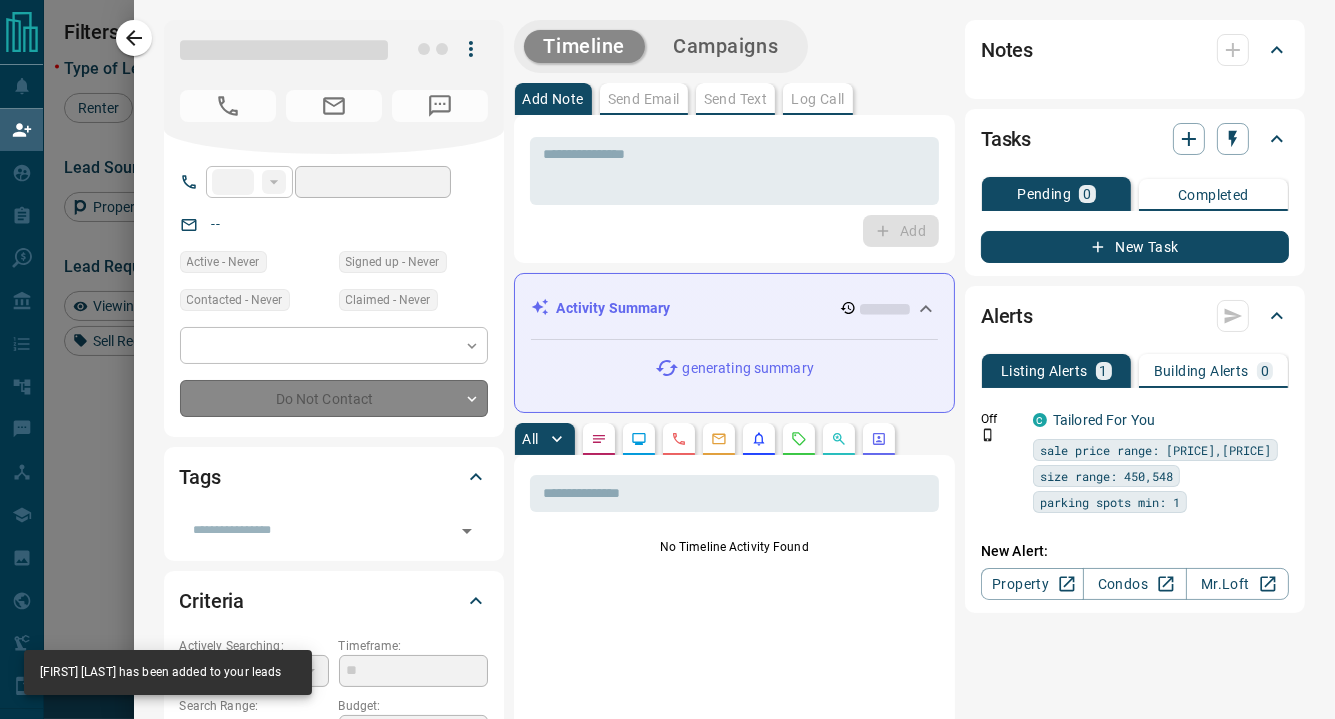 type on "**" 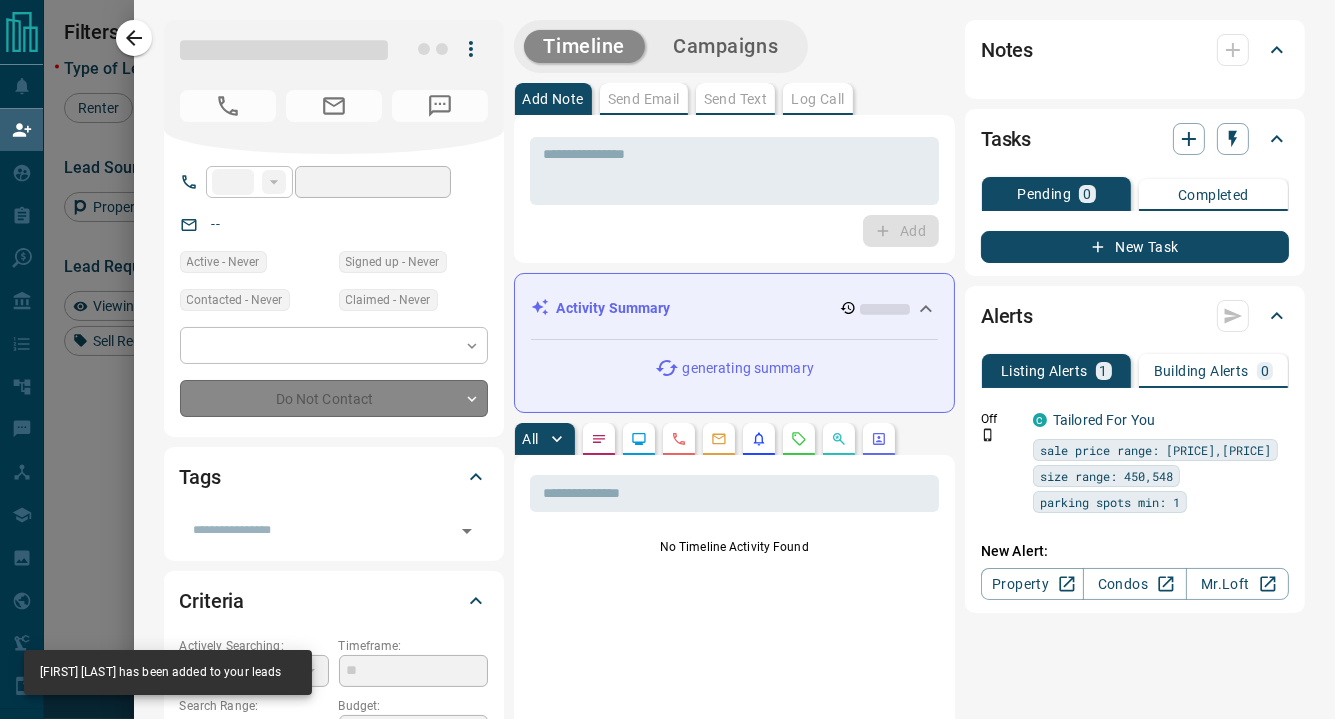 type on "**********" 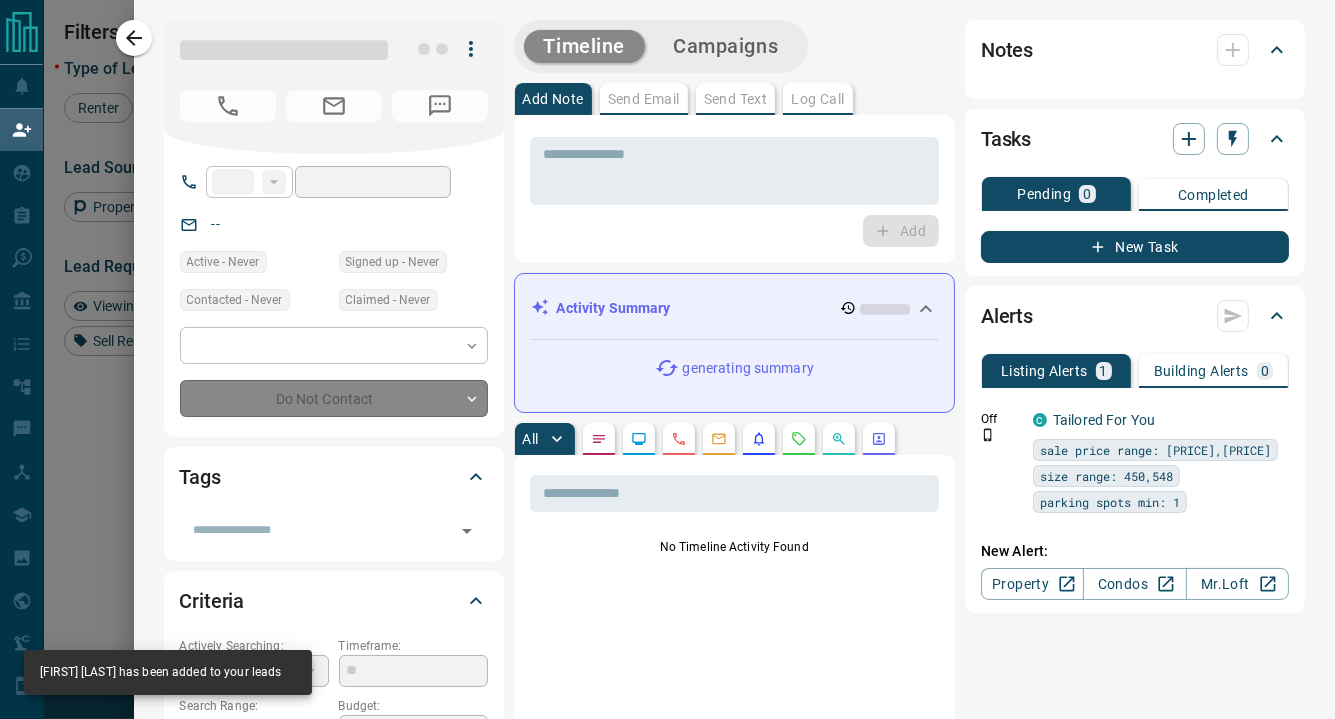 type on "**********" 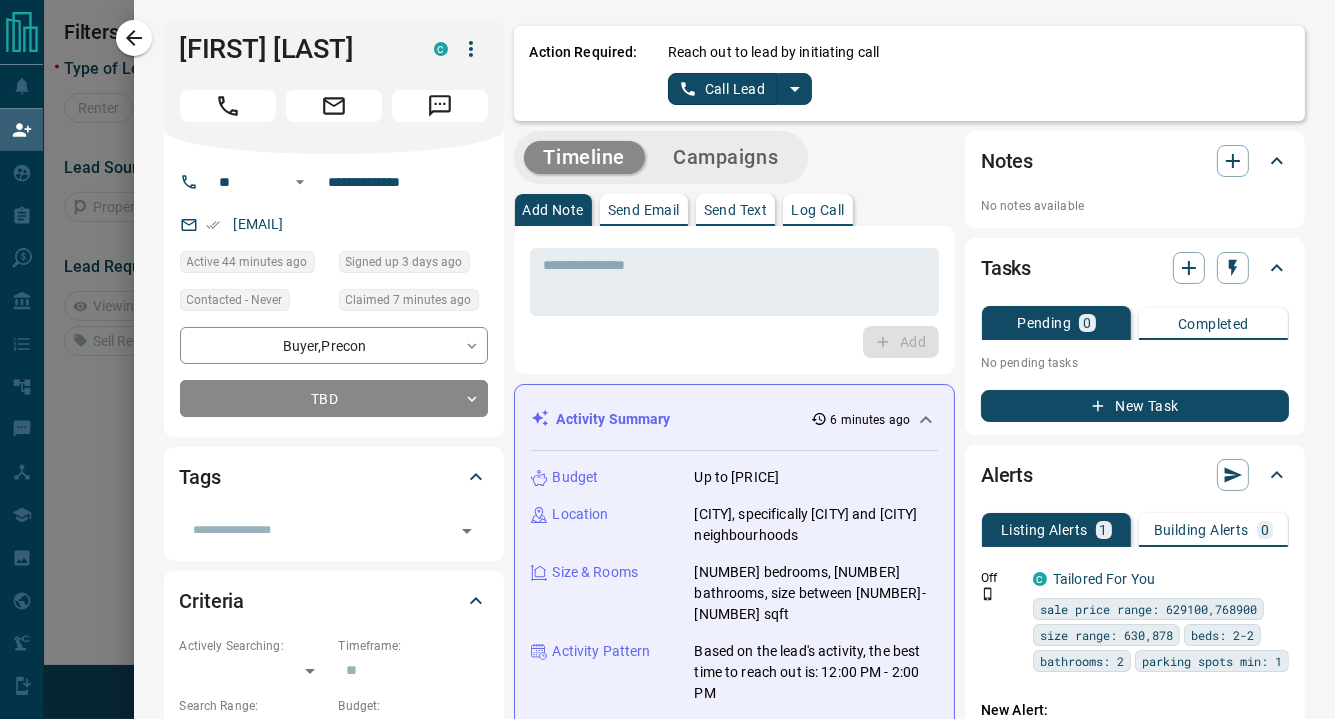scroll, scrollTop: 121, scrollLeft: 908, axis: both 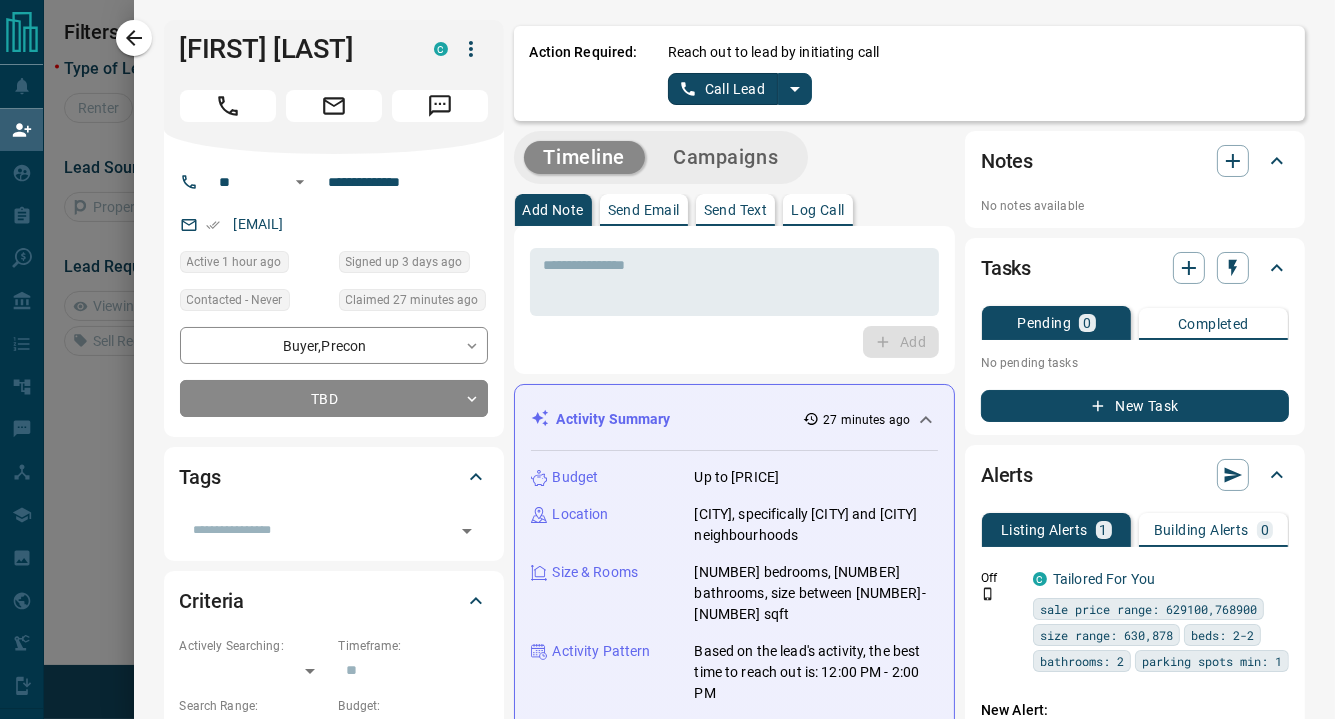 click 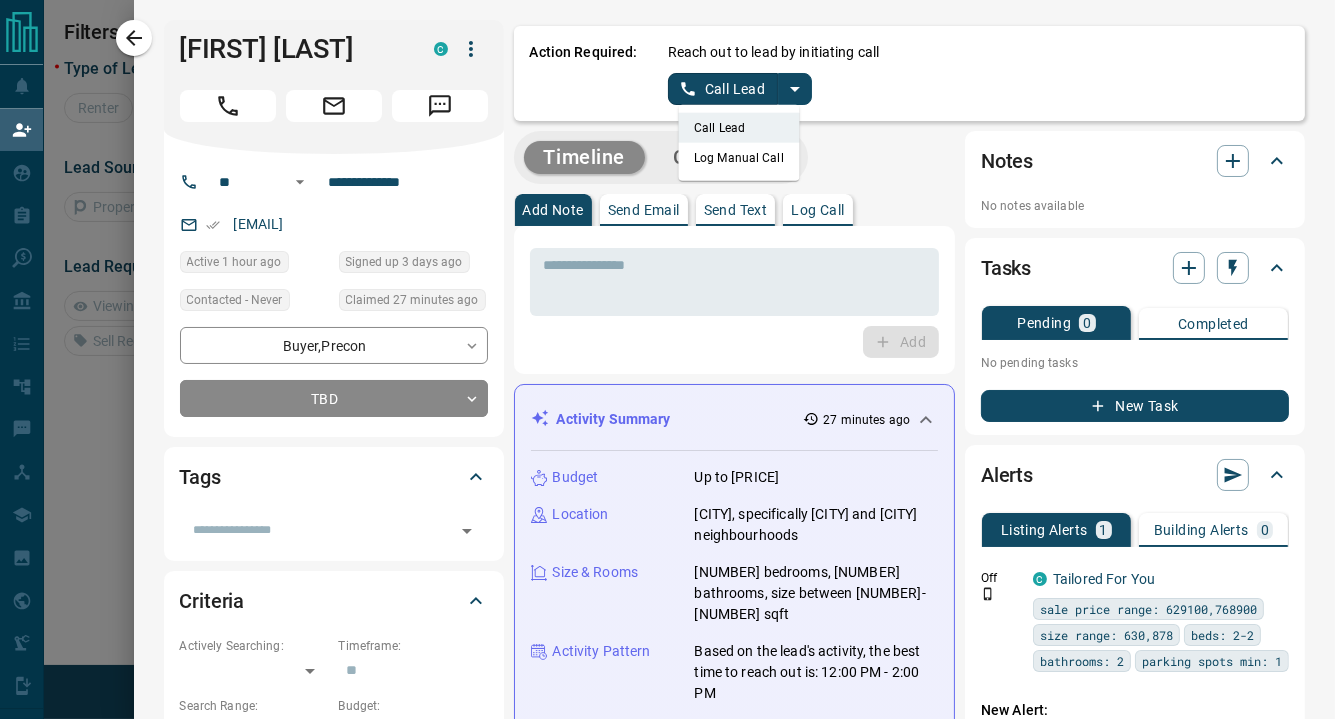 click on "Log Manual Call" at bounding box center [739, 158] 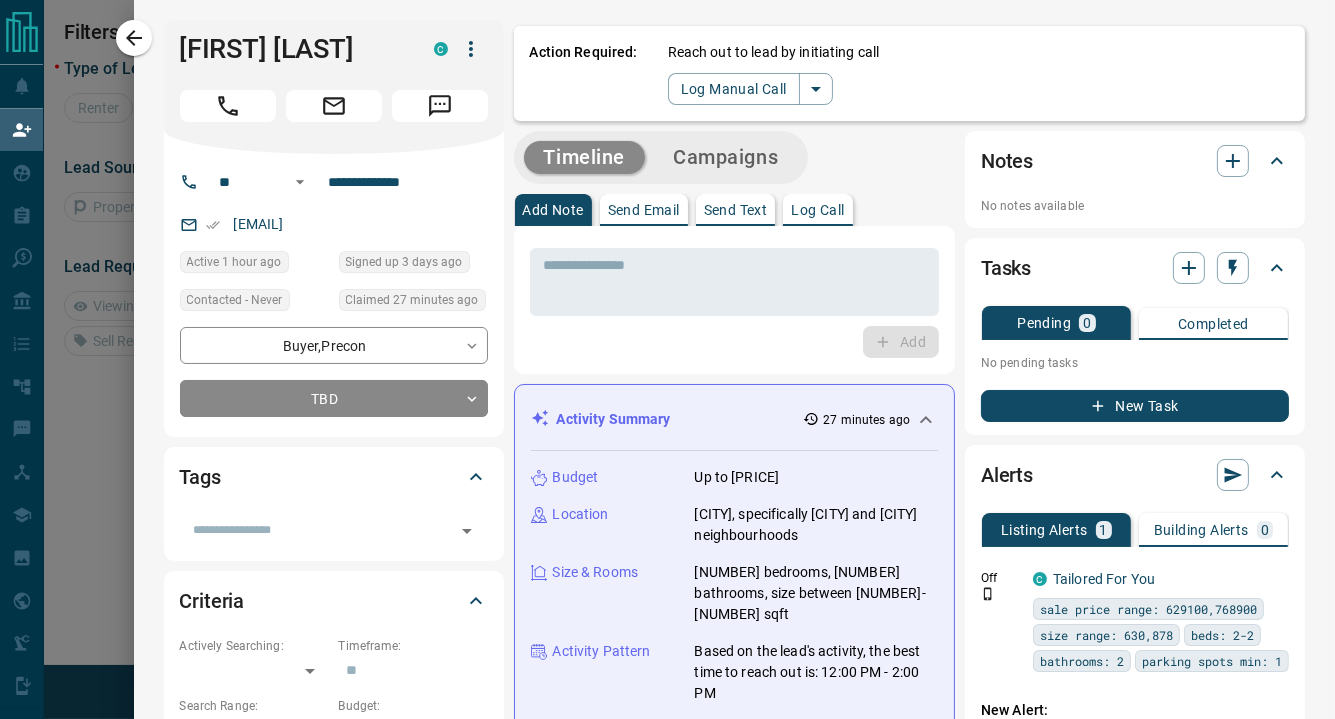 drag, startPoint x: 760, startPoint y: 91, endPoint x: 755, endPoint y: 116, distance: 25.495098 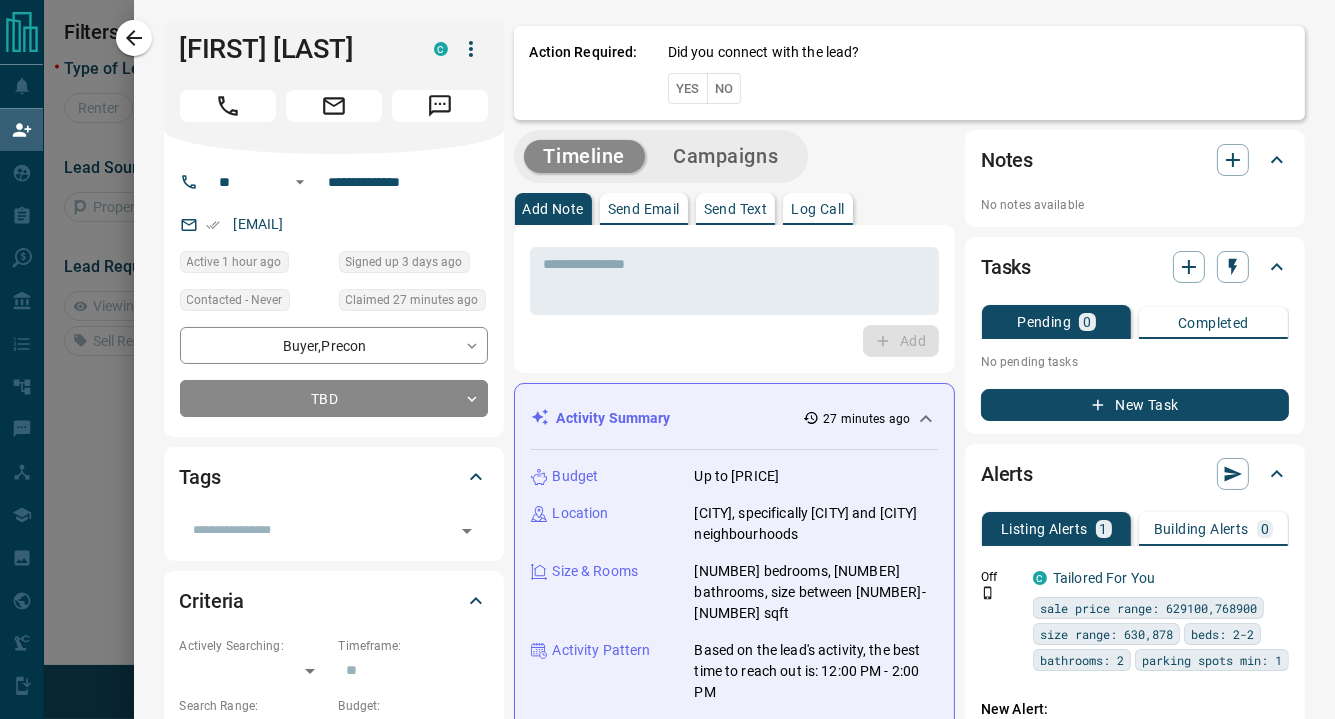 click on "No" at bounding box center [724, 88] 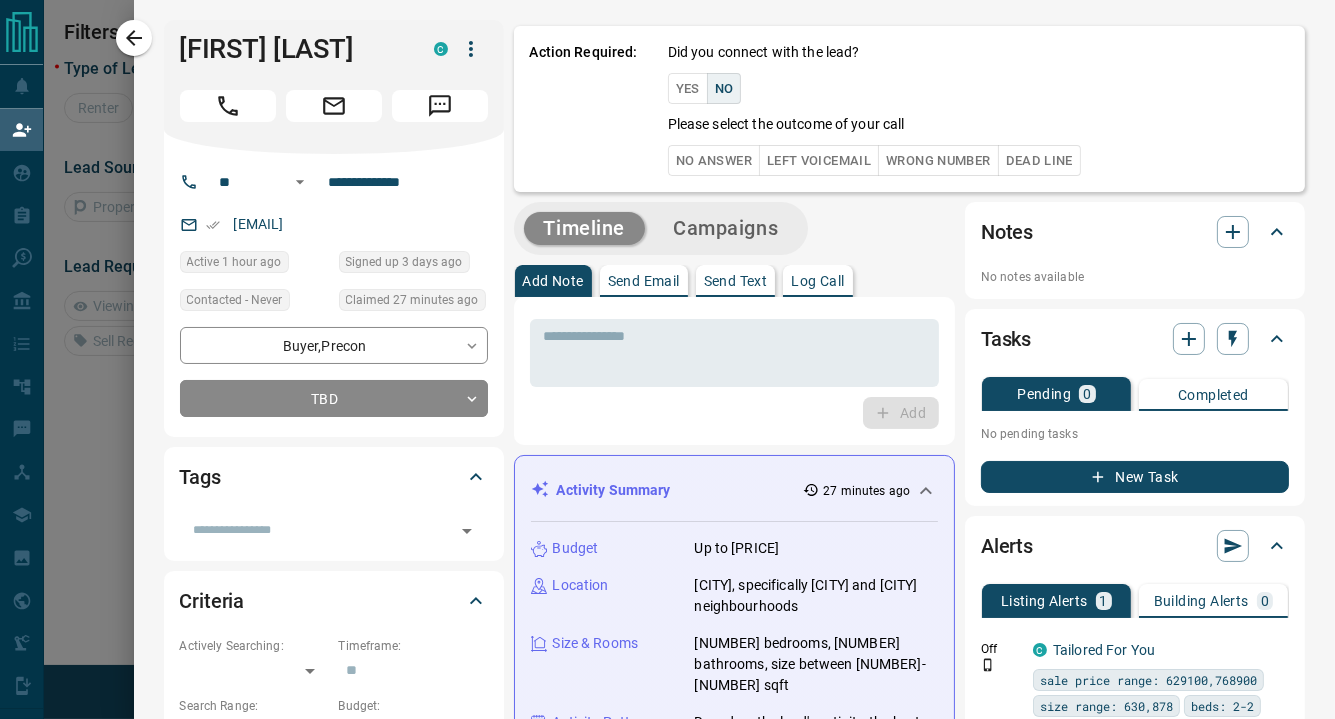 click on "No Answer" at bounding box center (714, 160) 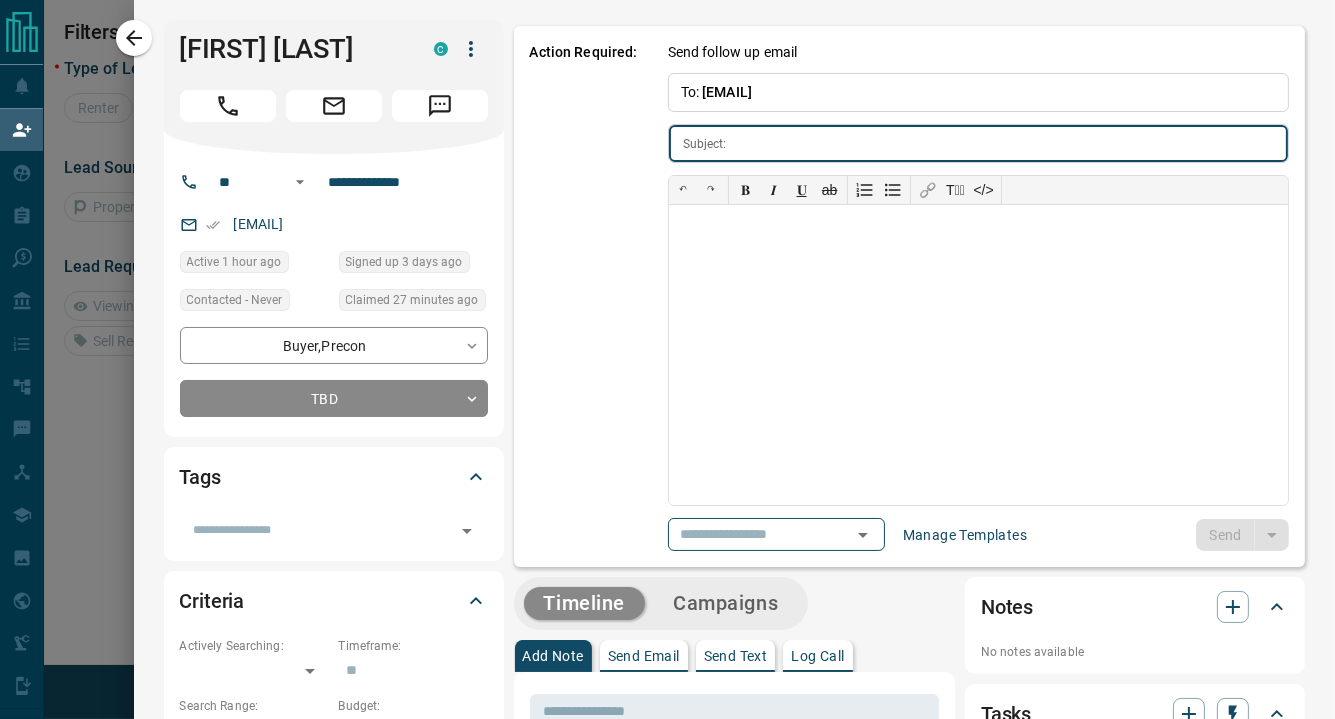 type on "**********" 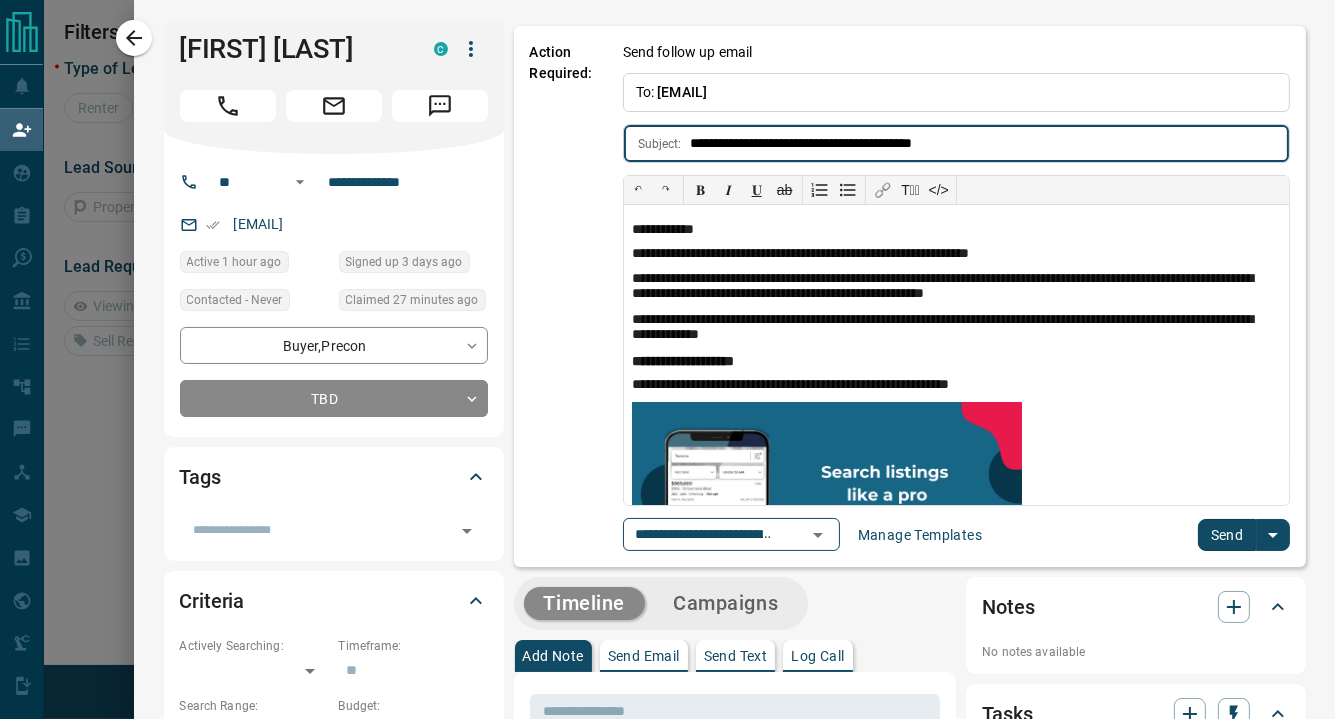 click on "Send" at bounding box center (1227, 535) 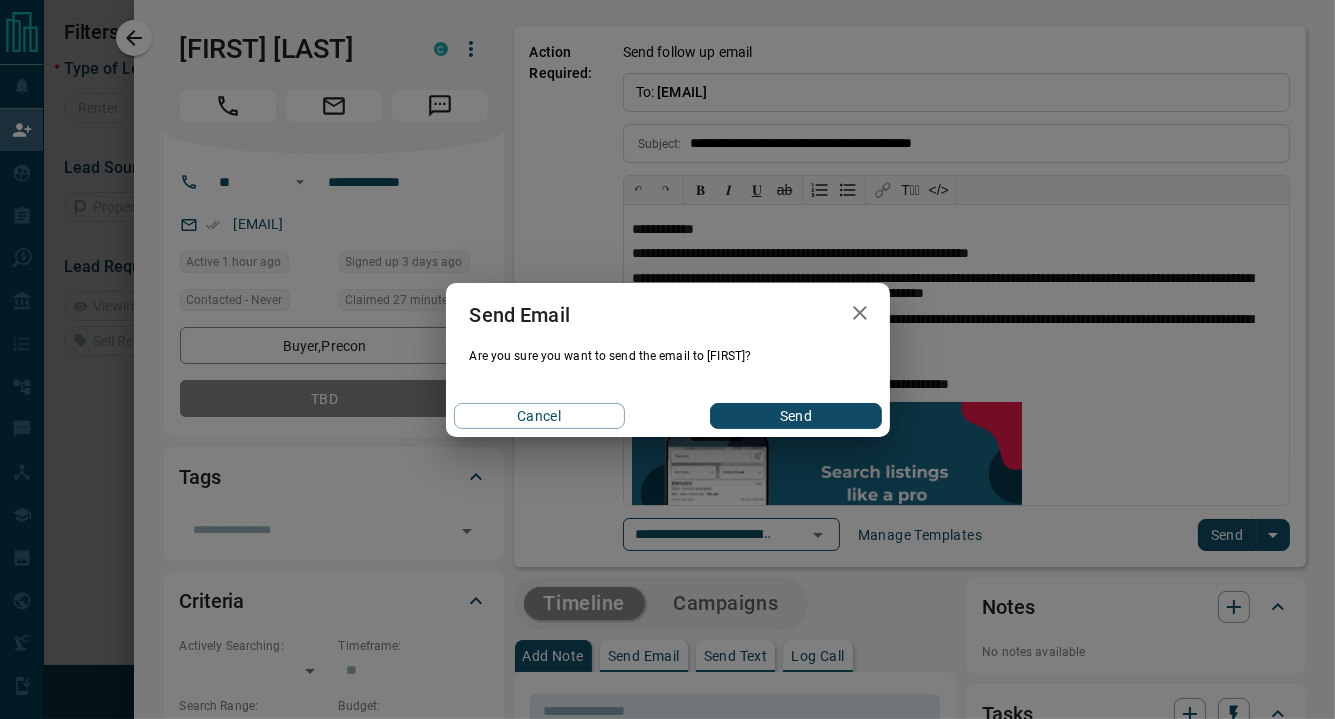 click on "Send" at bounding box center [795, 416] 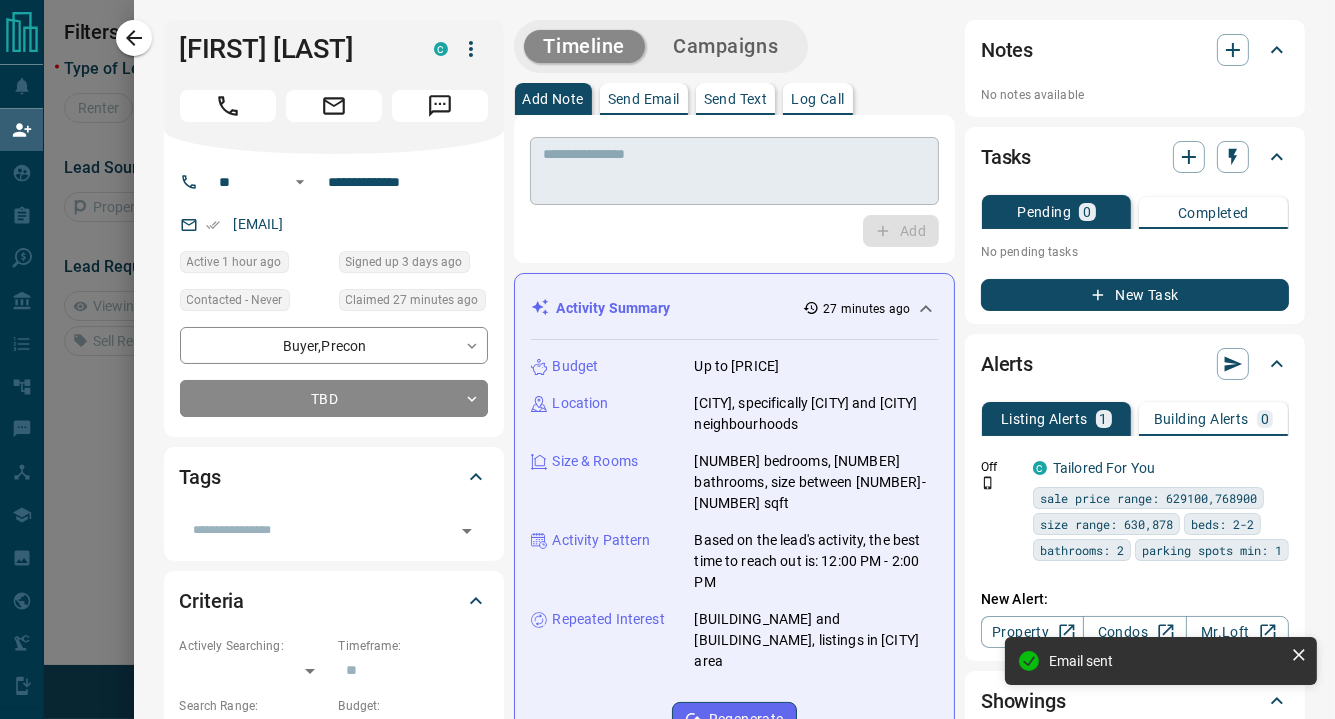 click at bounding box center [735, 171] 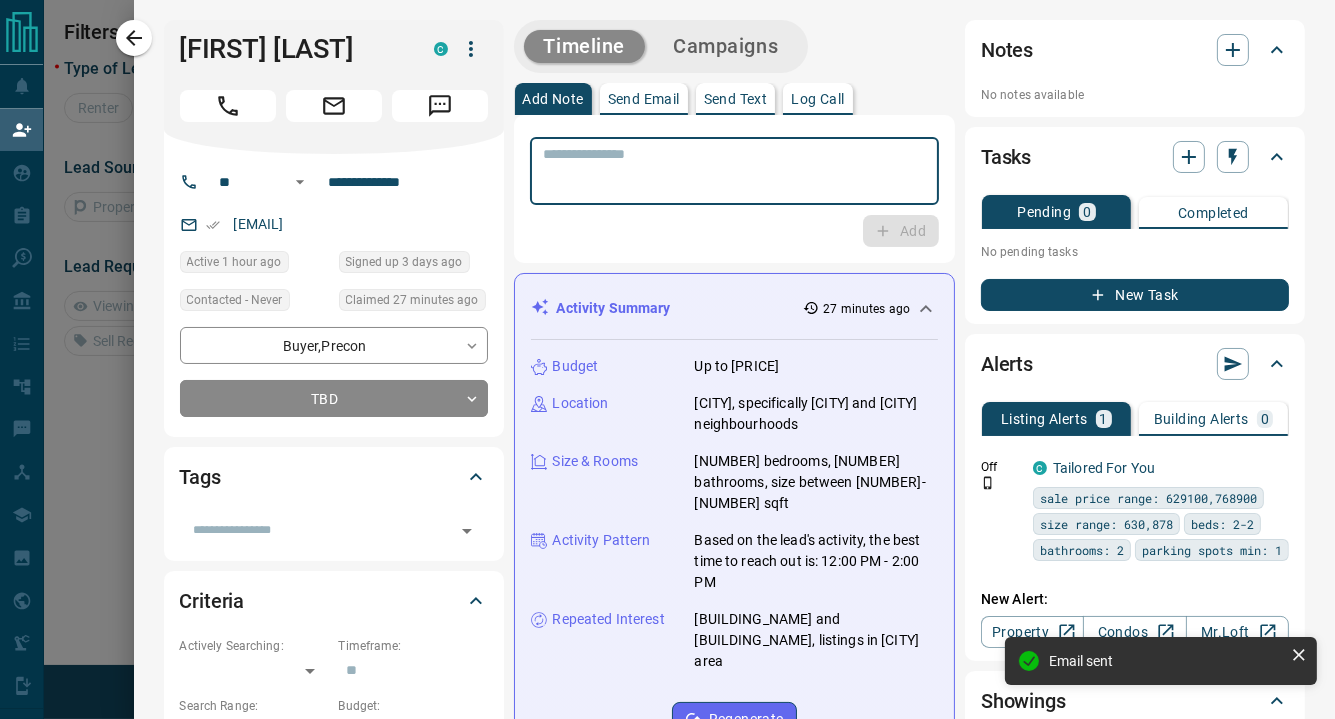paste on "**********" 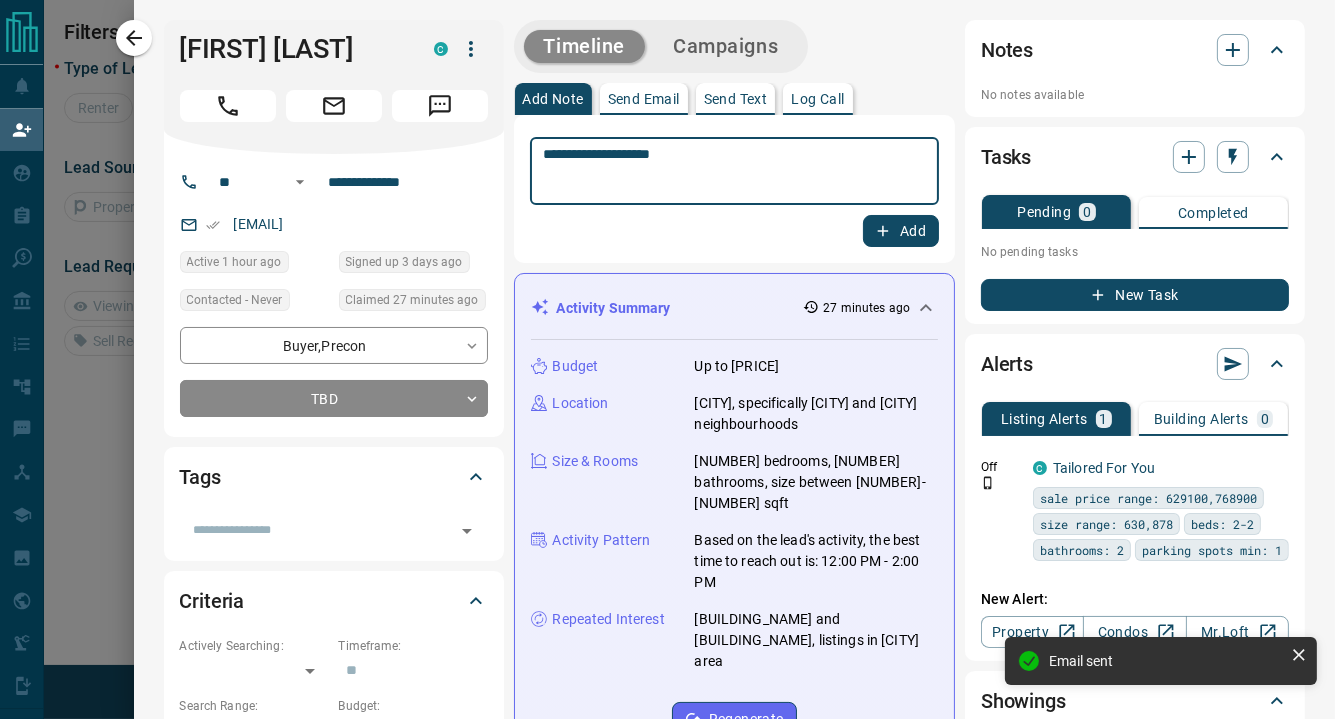 type on "**********" 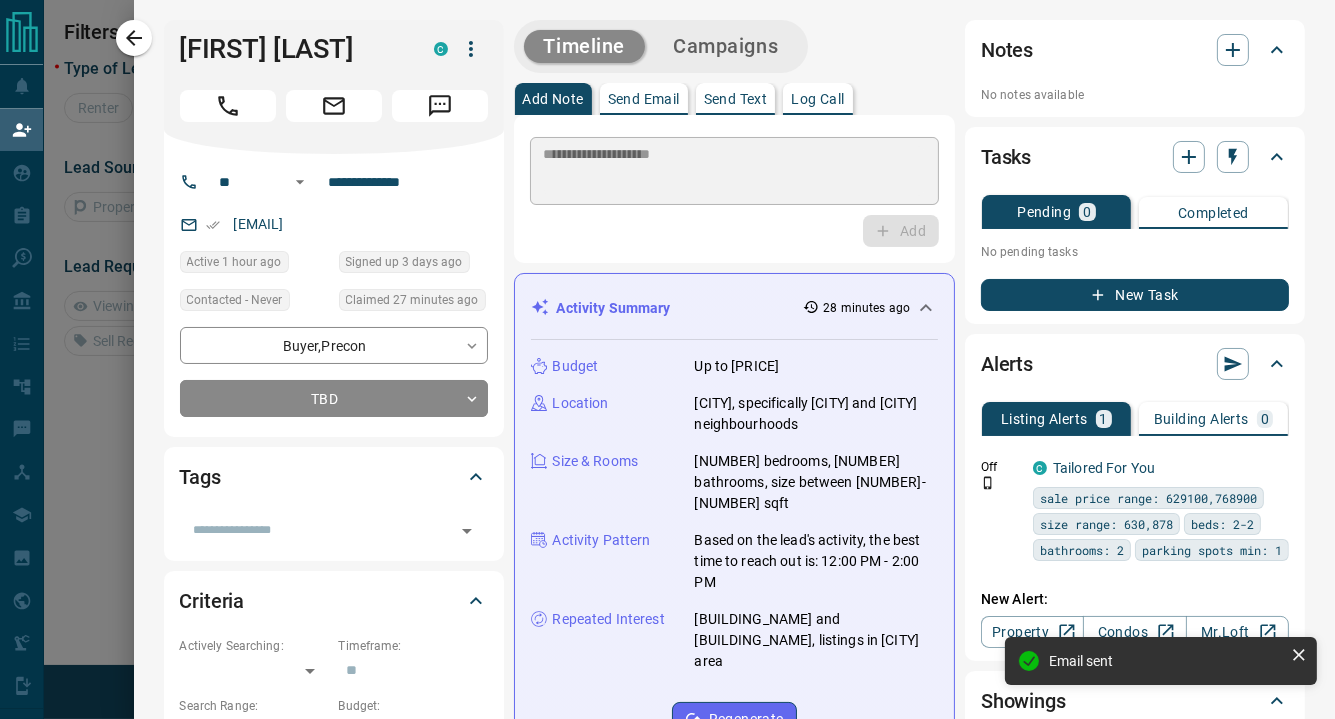 type 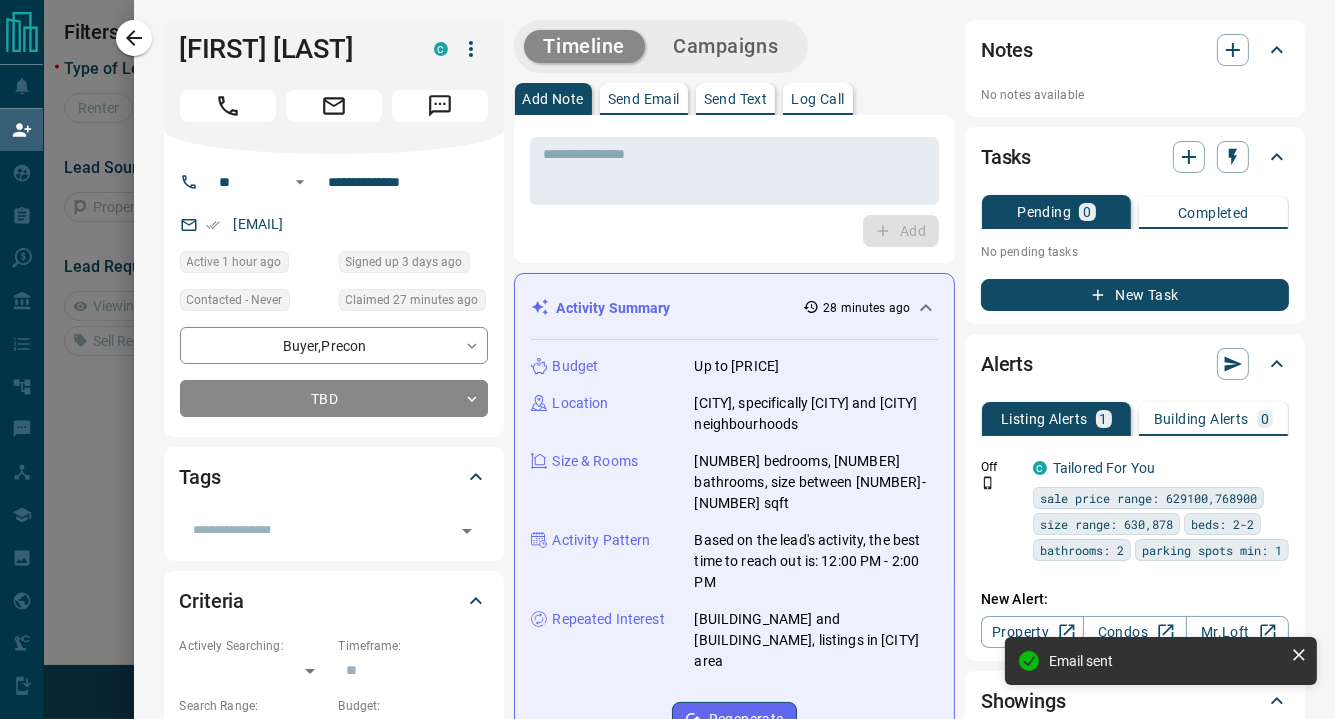 click on "Campaigns" at bounding box center [725, 46] 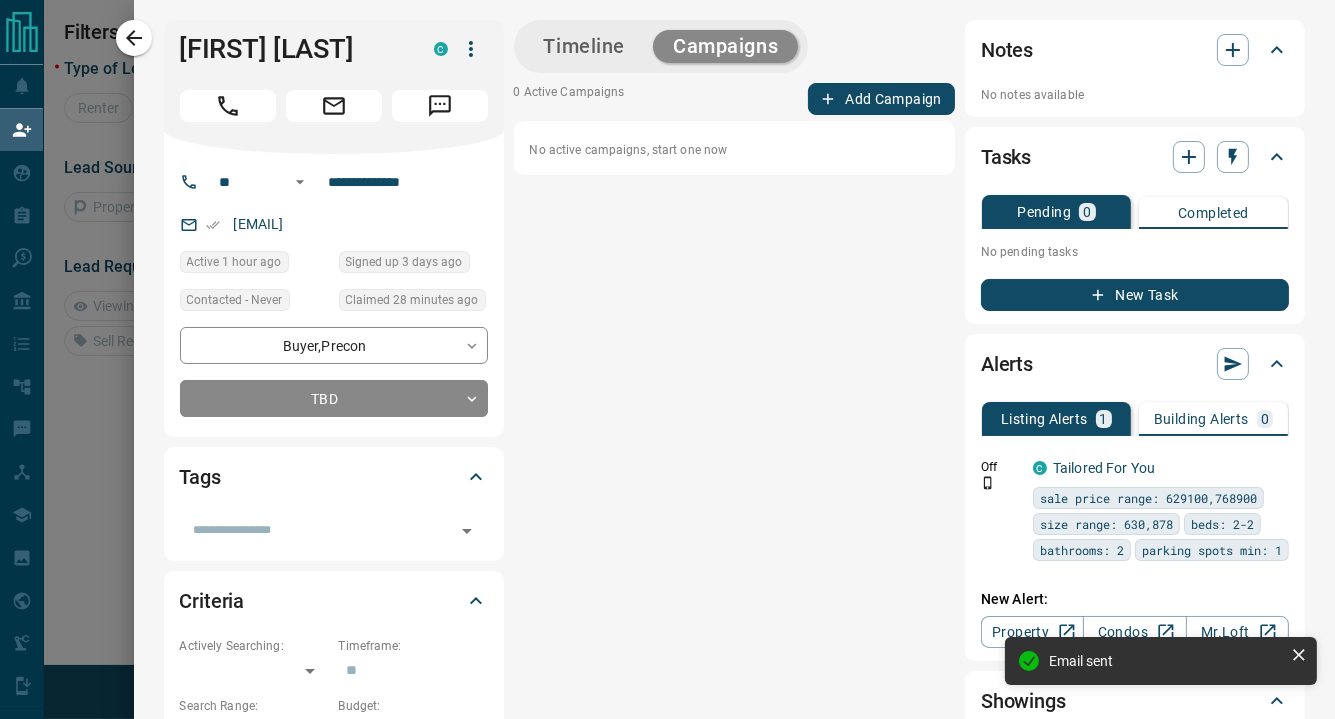 click on "Add Campaign" at bounding box center (881, 99) 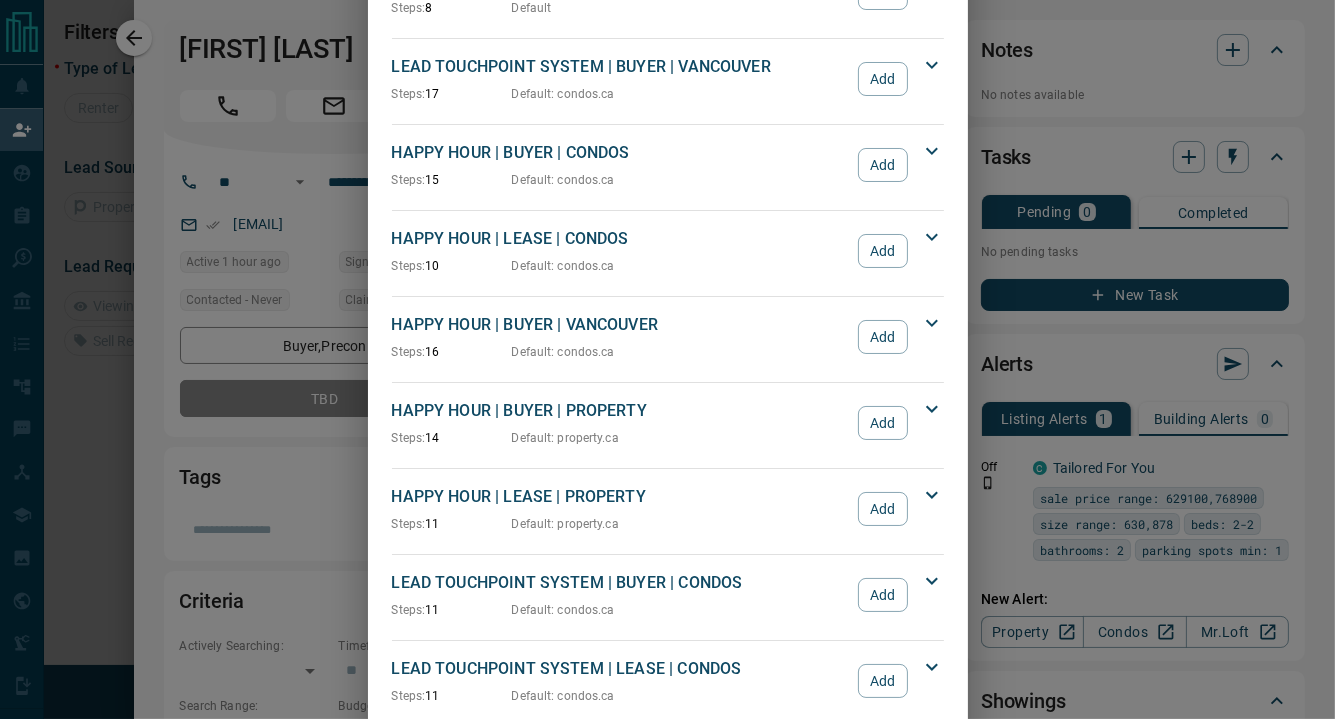 scroll, scrollTop: 166, scrollLeft: 0, axis: vertical 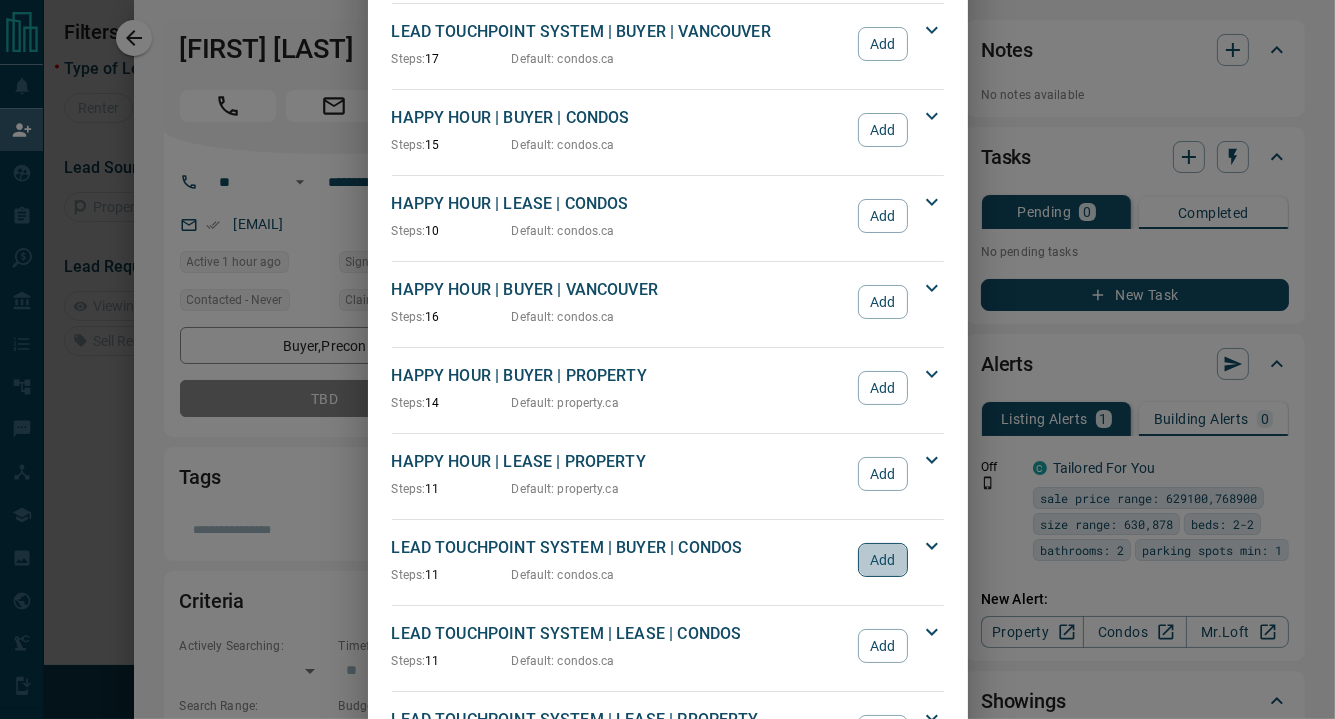 click on "Add" at bounding box center [882, 560] 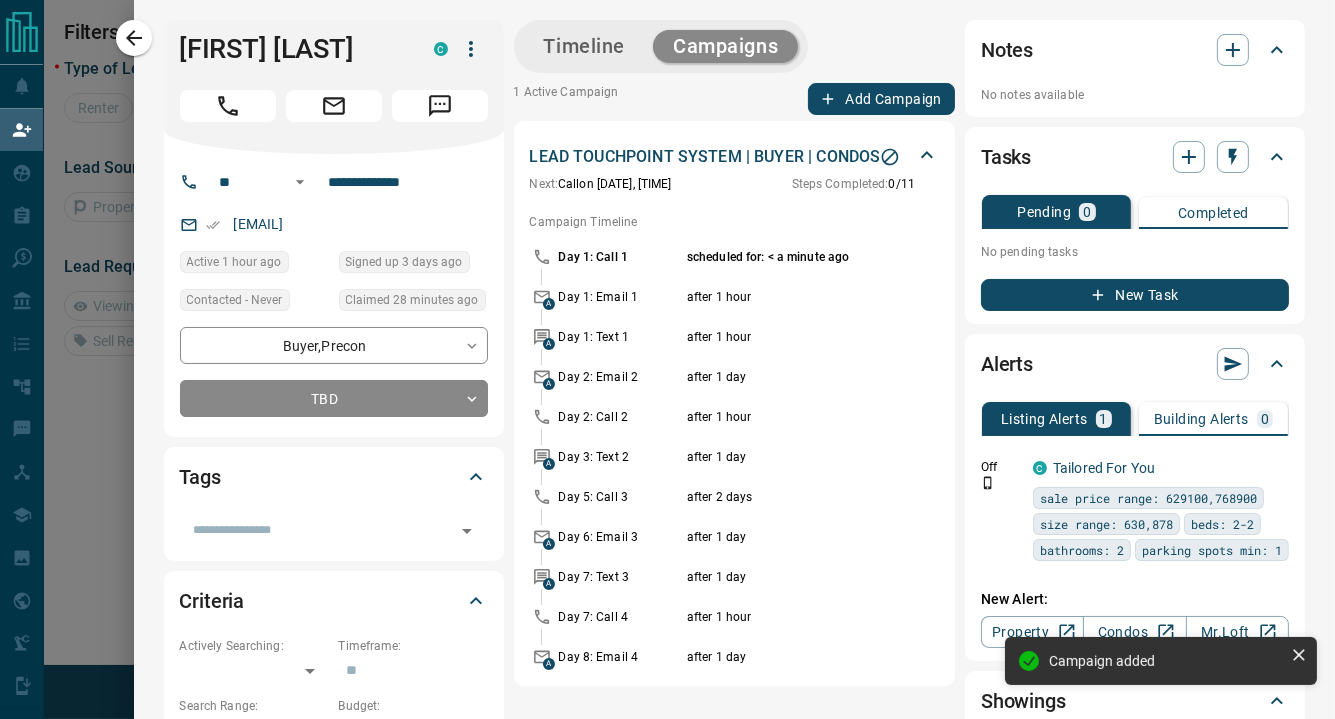 click on "Timeline Campaigns" at bounding box center (735, 46) 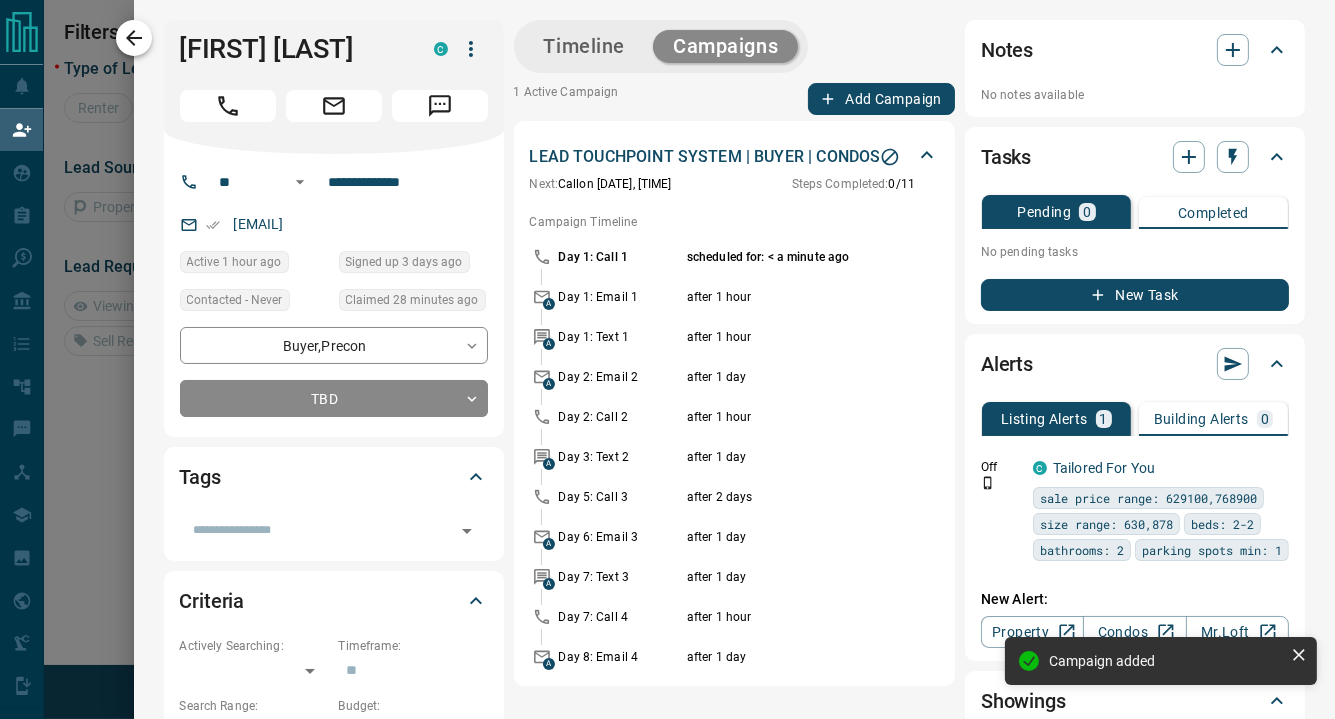 click 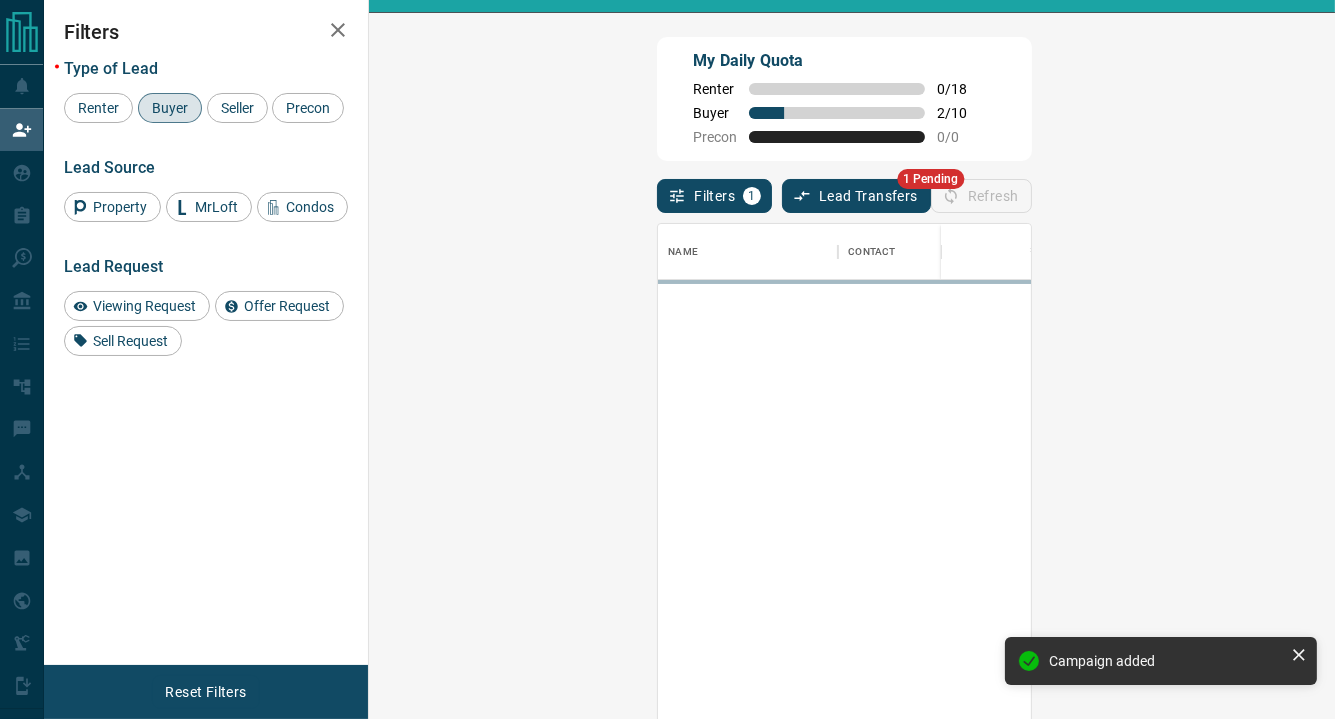 scroll, scrollTop: 16, scrollLeft: 16, axis: both 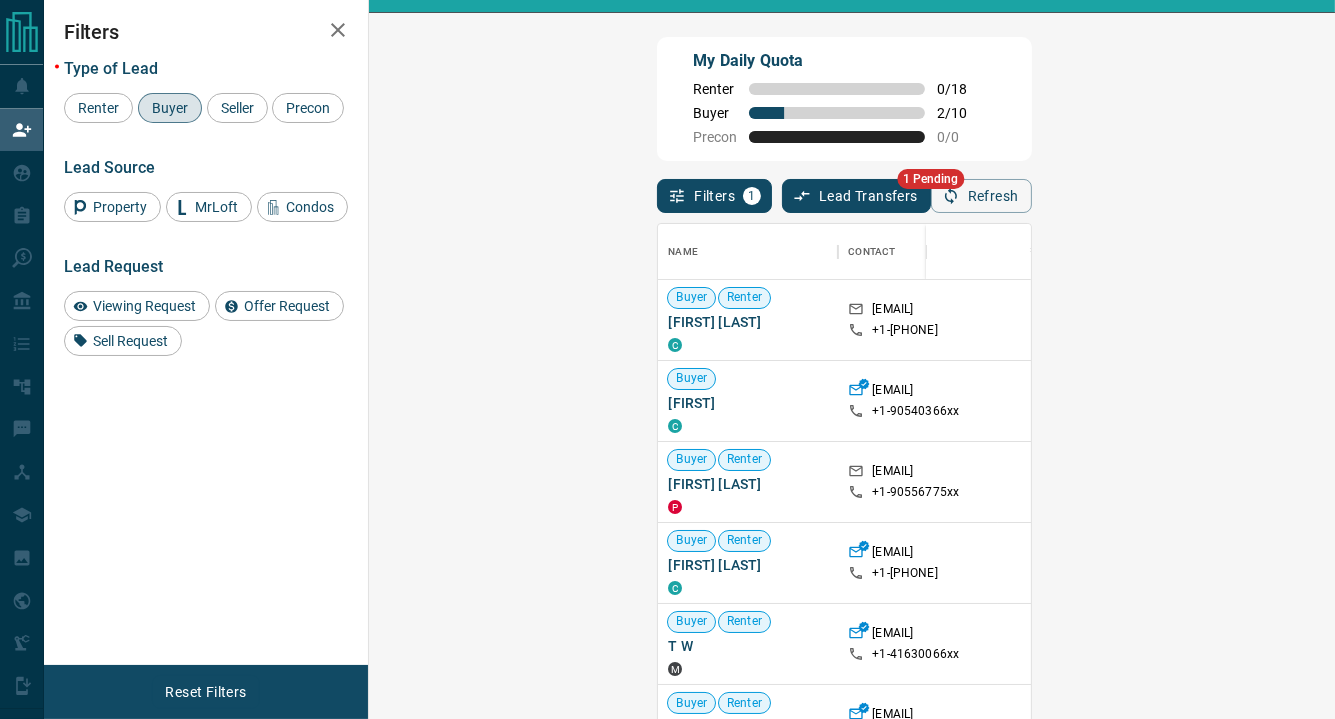click on "Claim" at bounding box center [1537, 401] 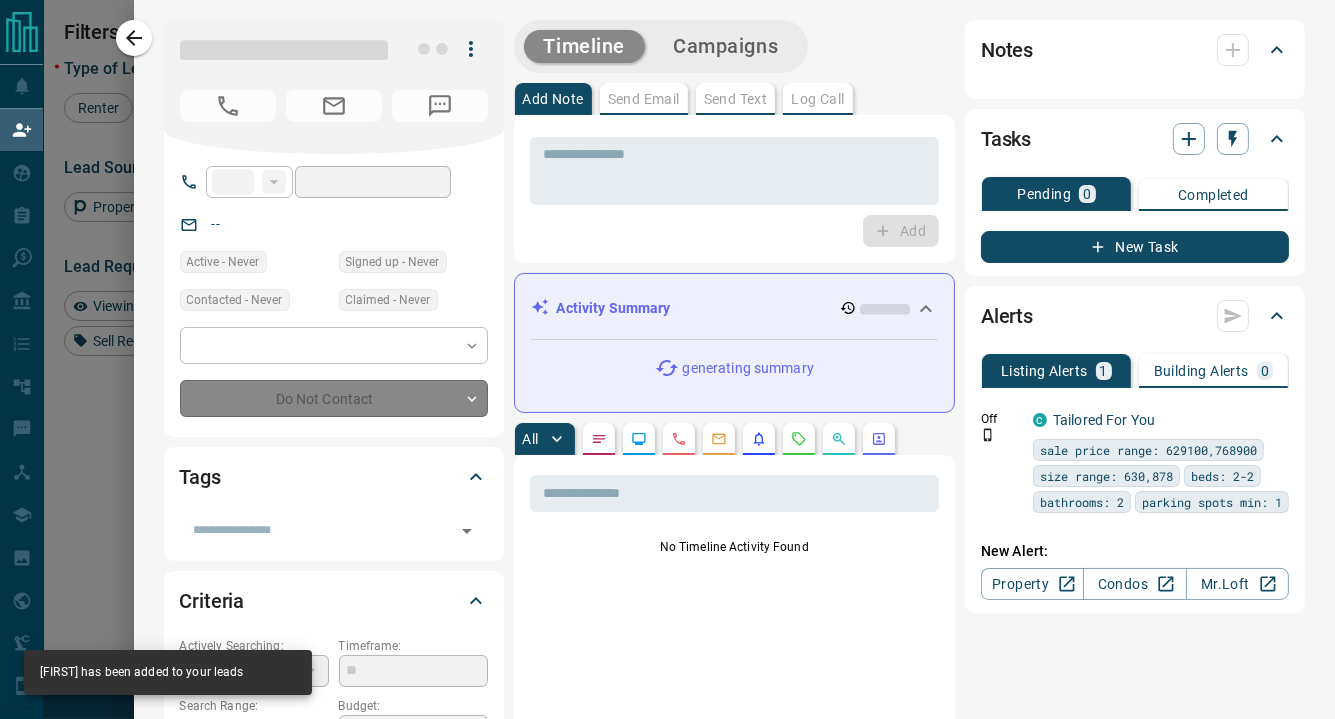 type on "**" 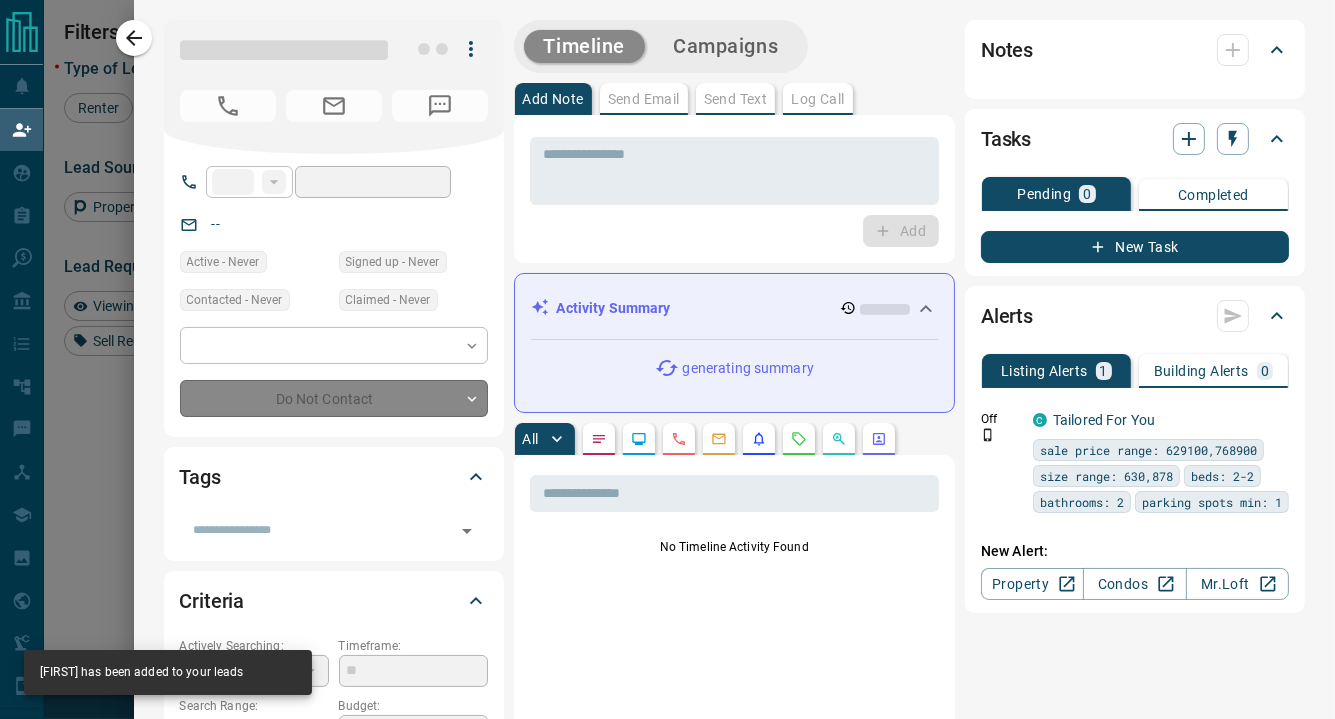 type on "**********" 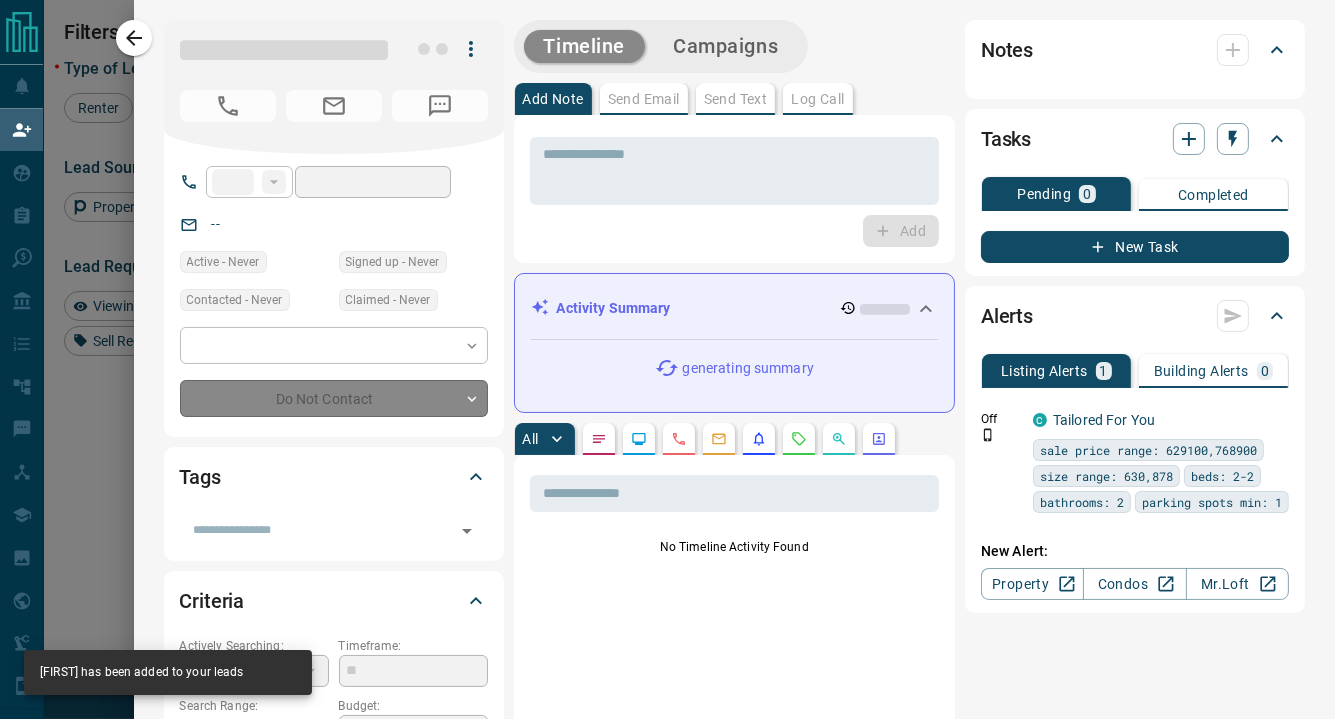 type on "**********" 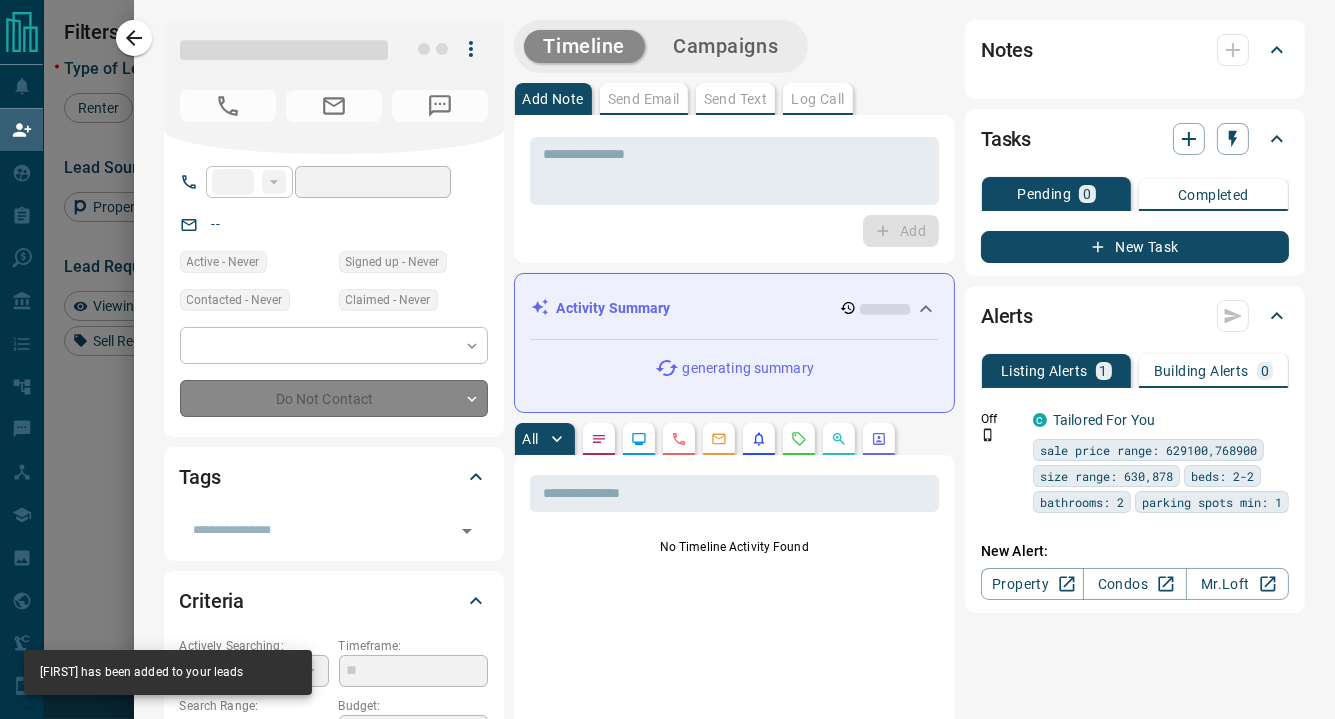 type on "**" 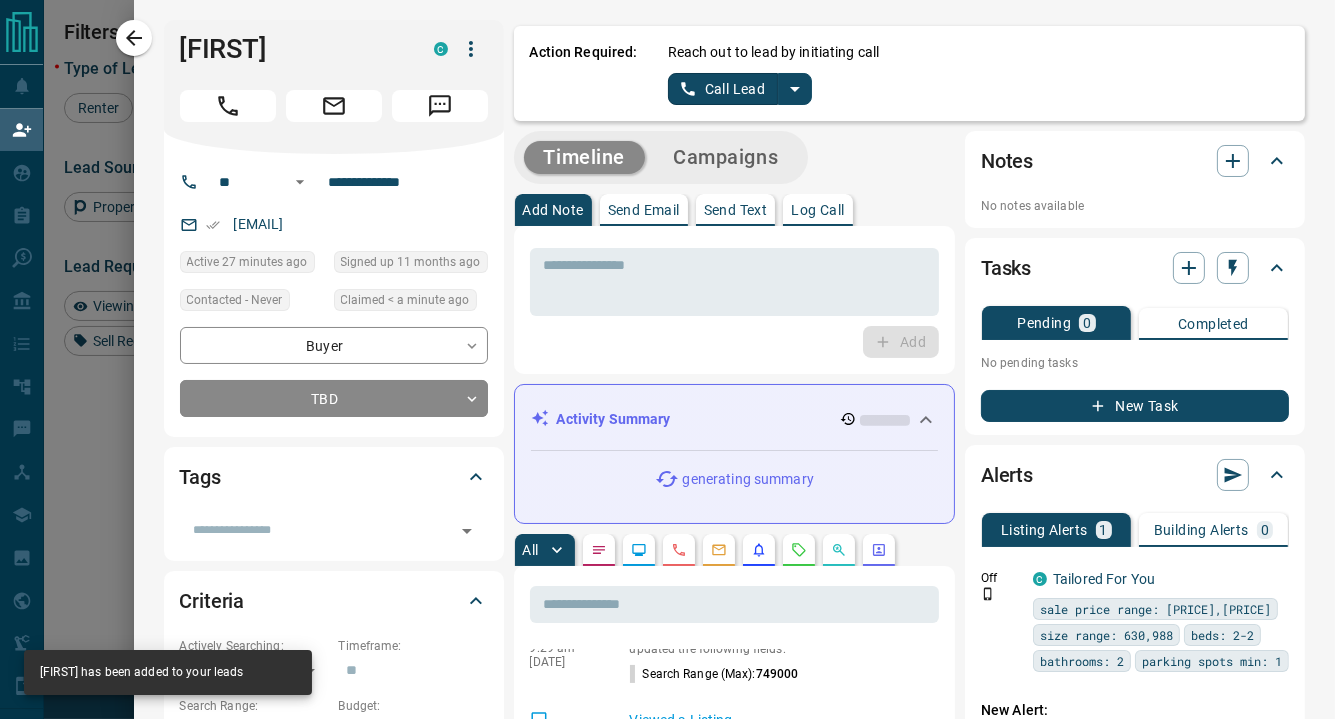 scroll, scrollTop: 166, scrollLeft: 0, axis: vertical 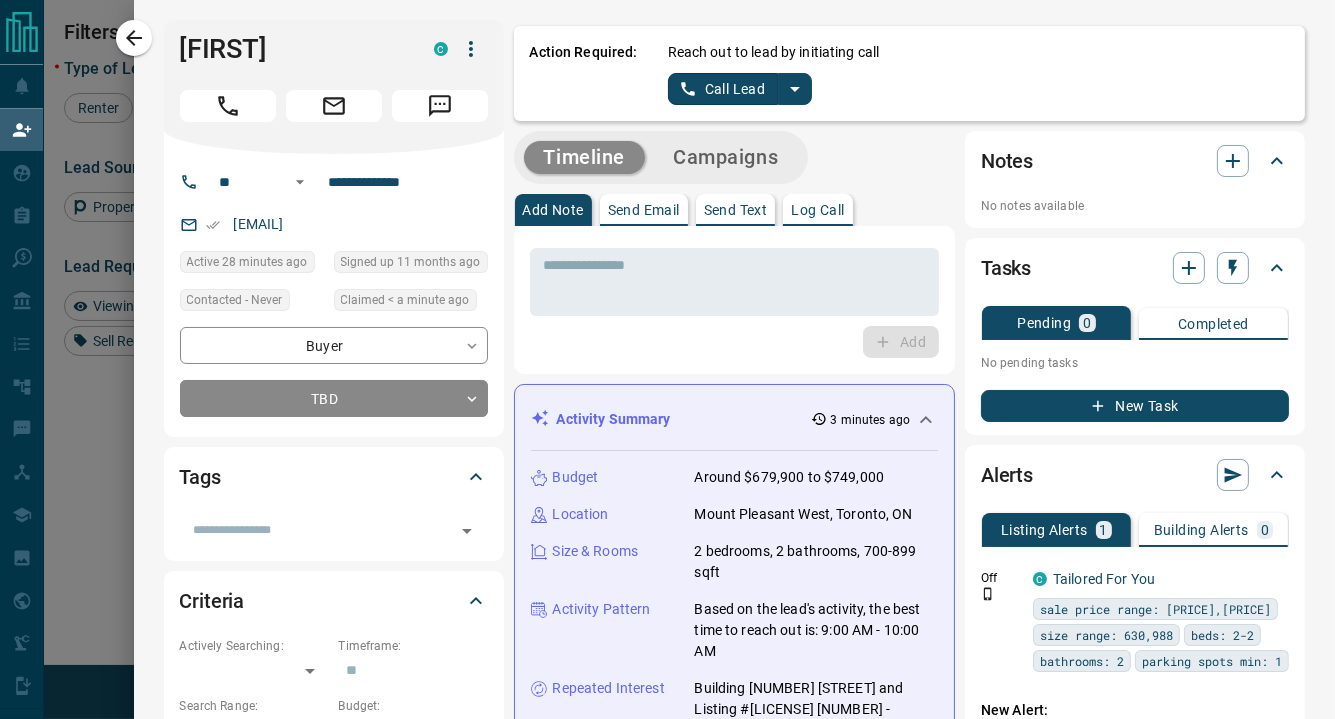 click 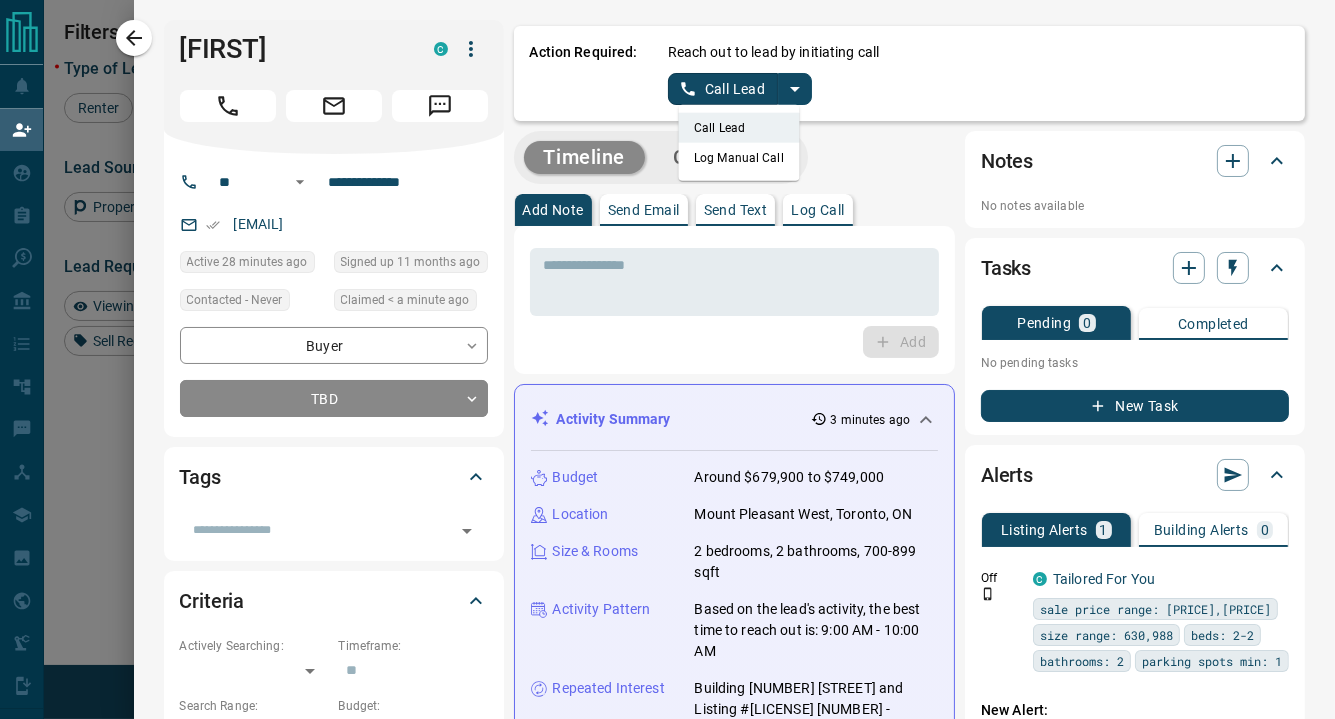 click on "Log Manual Call" at bounding box center [739, 158] 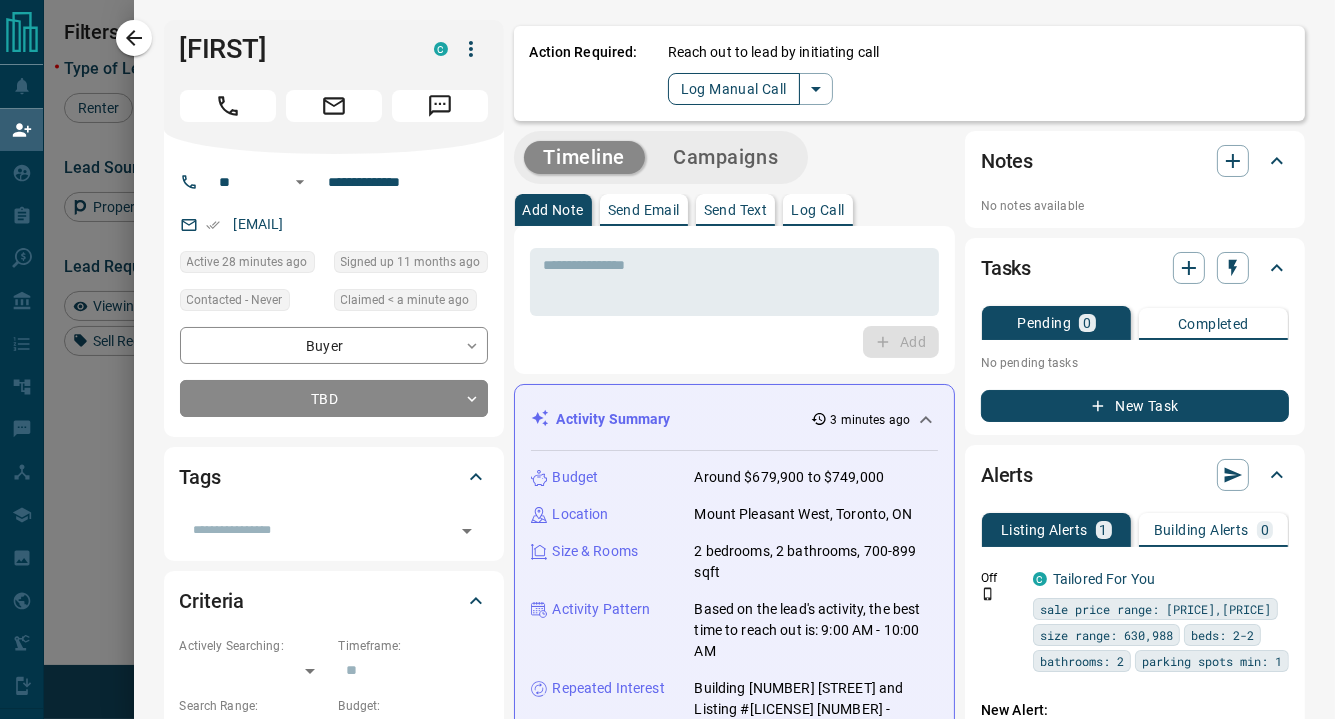 click on "Log Manual Call" at bounding box center (734, 89) 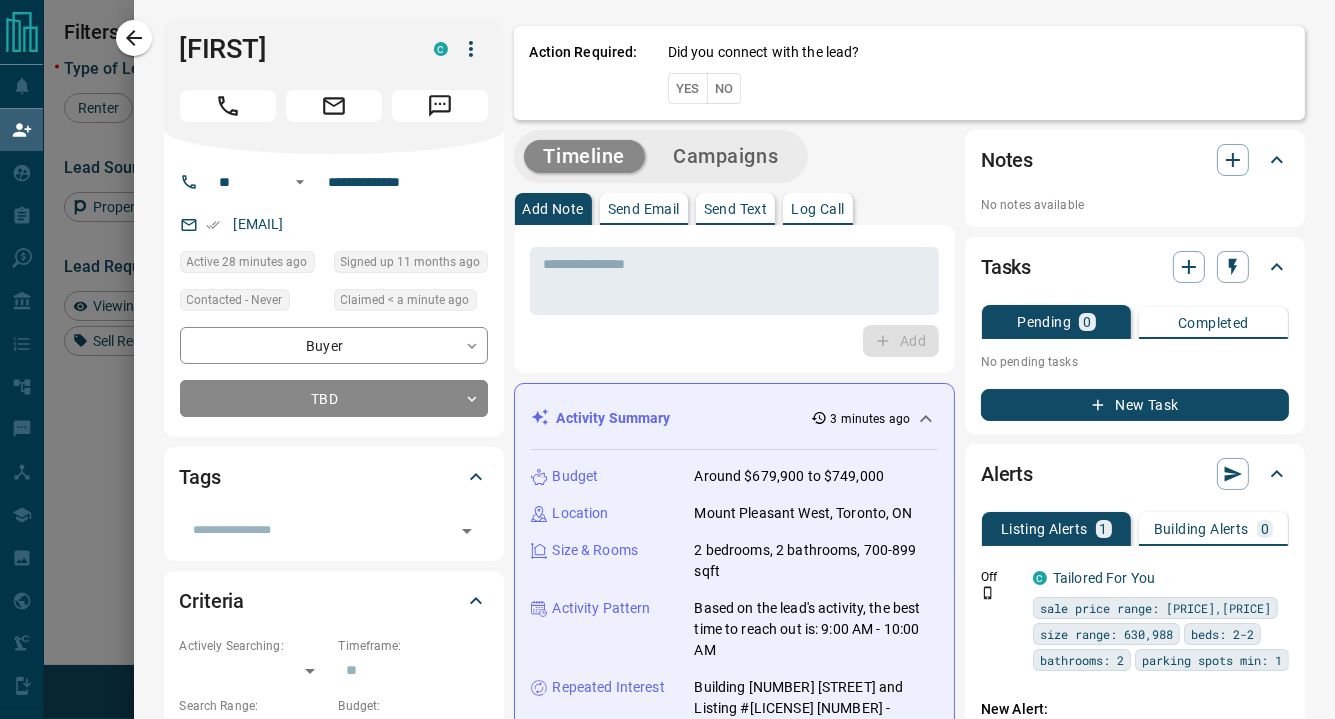 click on "No" at bounding box center [724, 88] 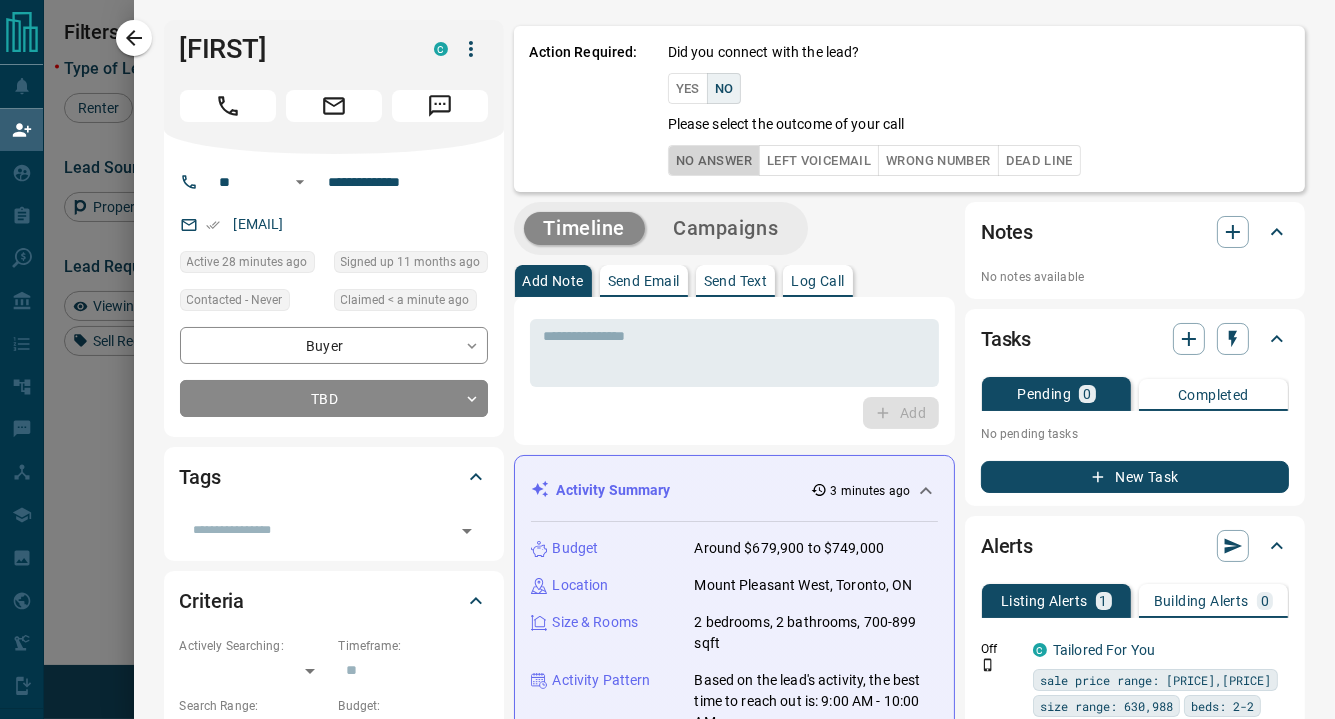 click on "No Answer" at bounding box center [714, 160] 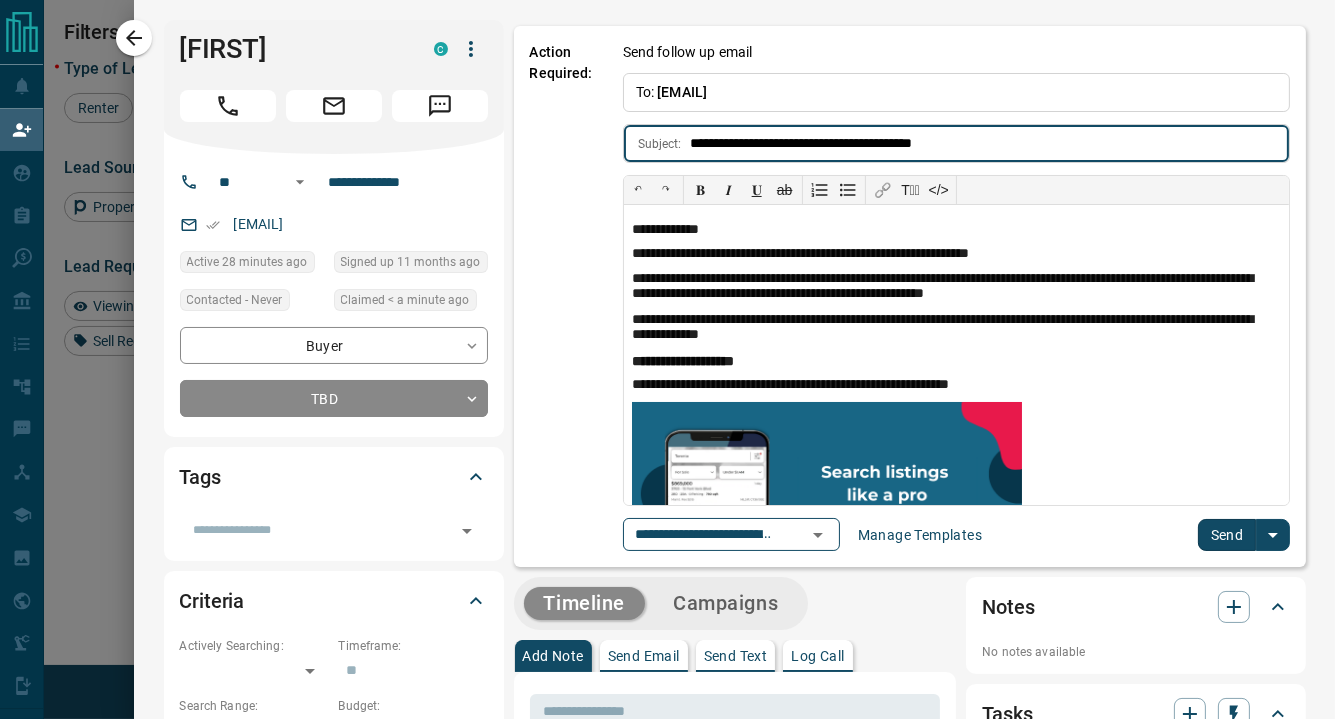 click on "Send" at bounding box center [1227, 535] 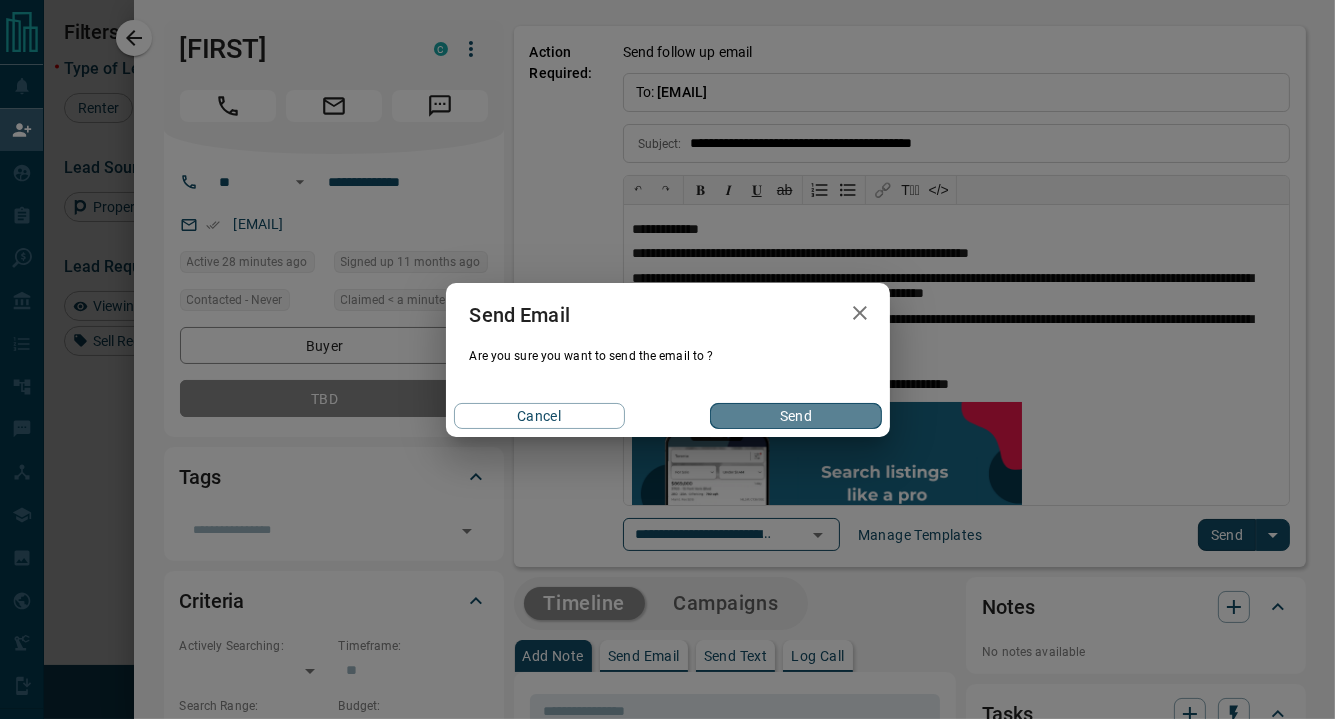 click on "Send" at bounding box center [795, 416] 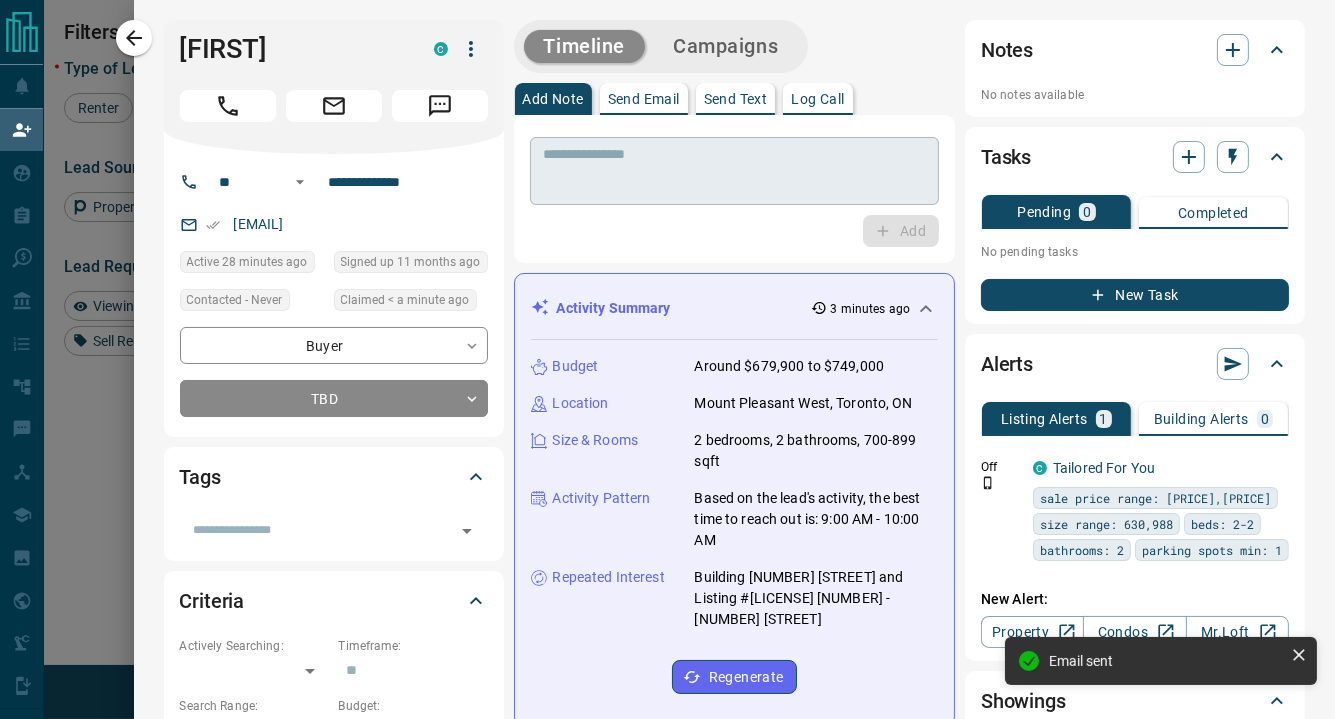 click at bounding box center [735, 171] 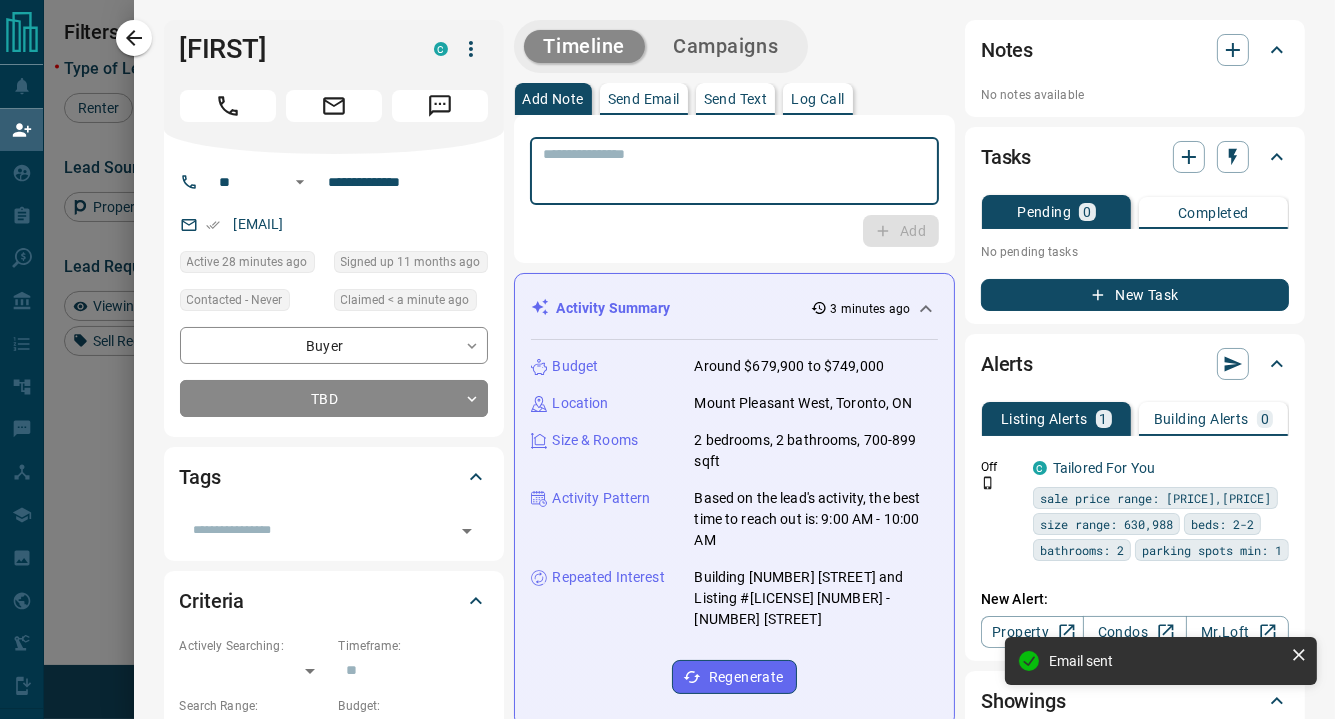 paste on "**********" 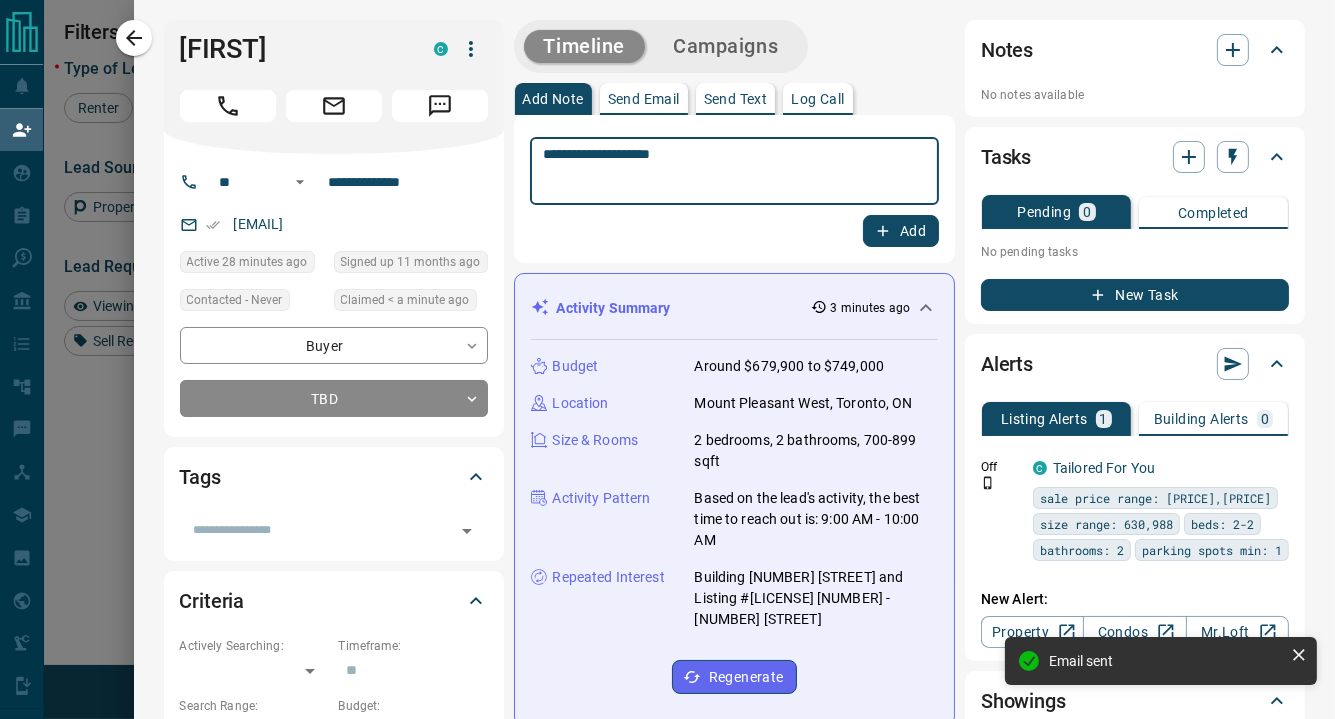 type on "**********" 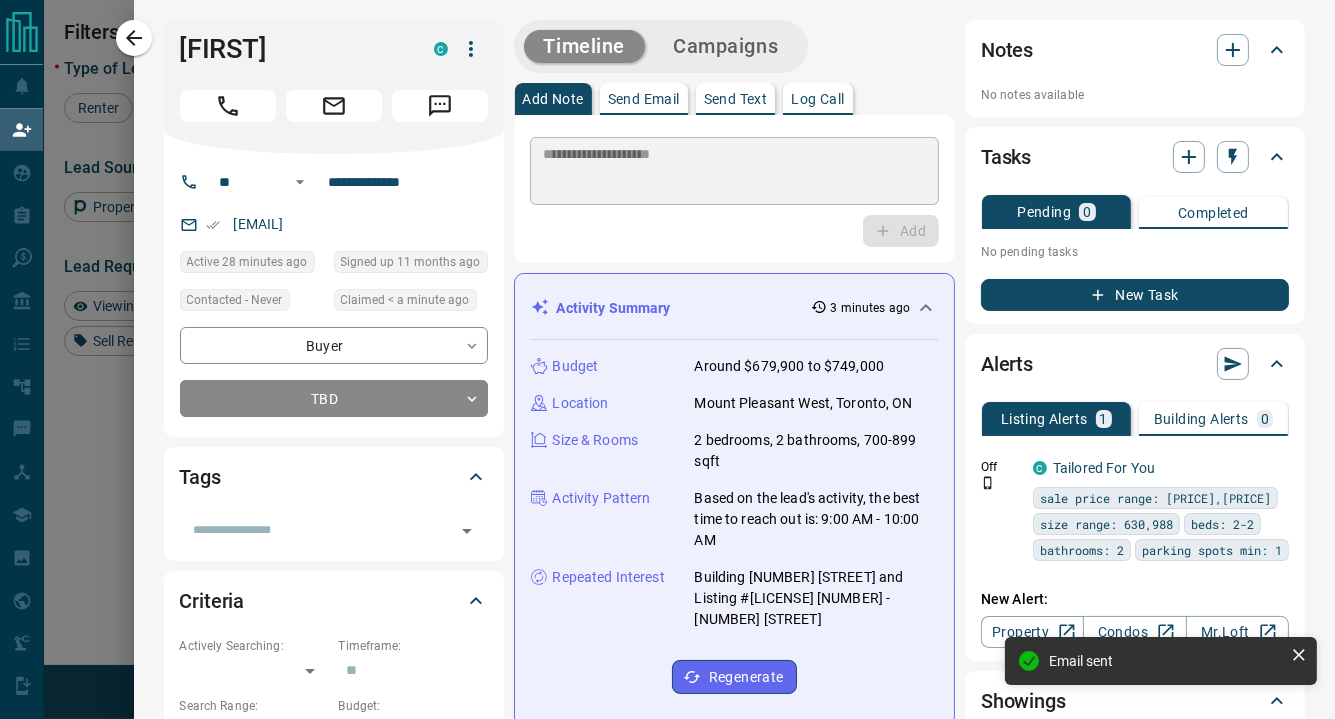 type 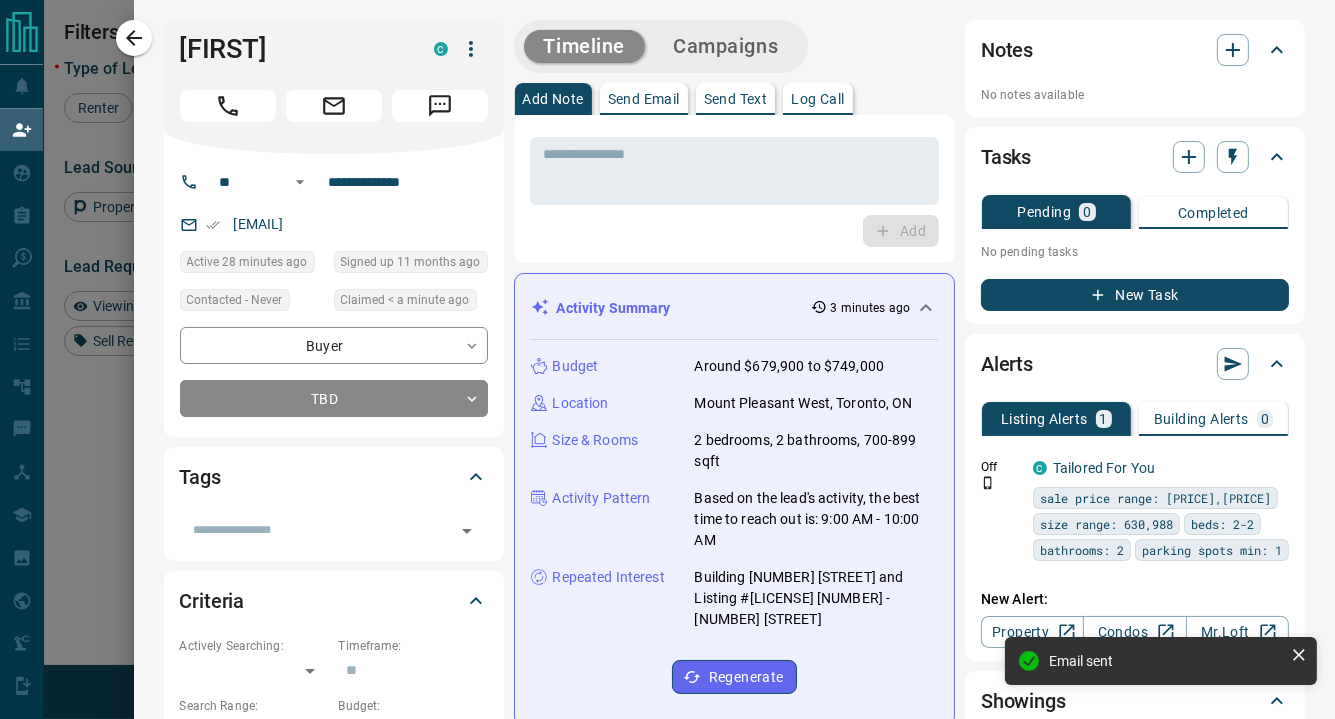 click on "Campaigns" at bounding box center (725, 46) 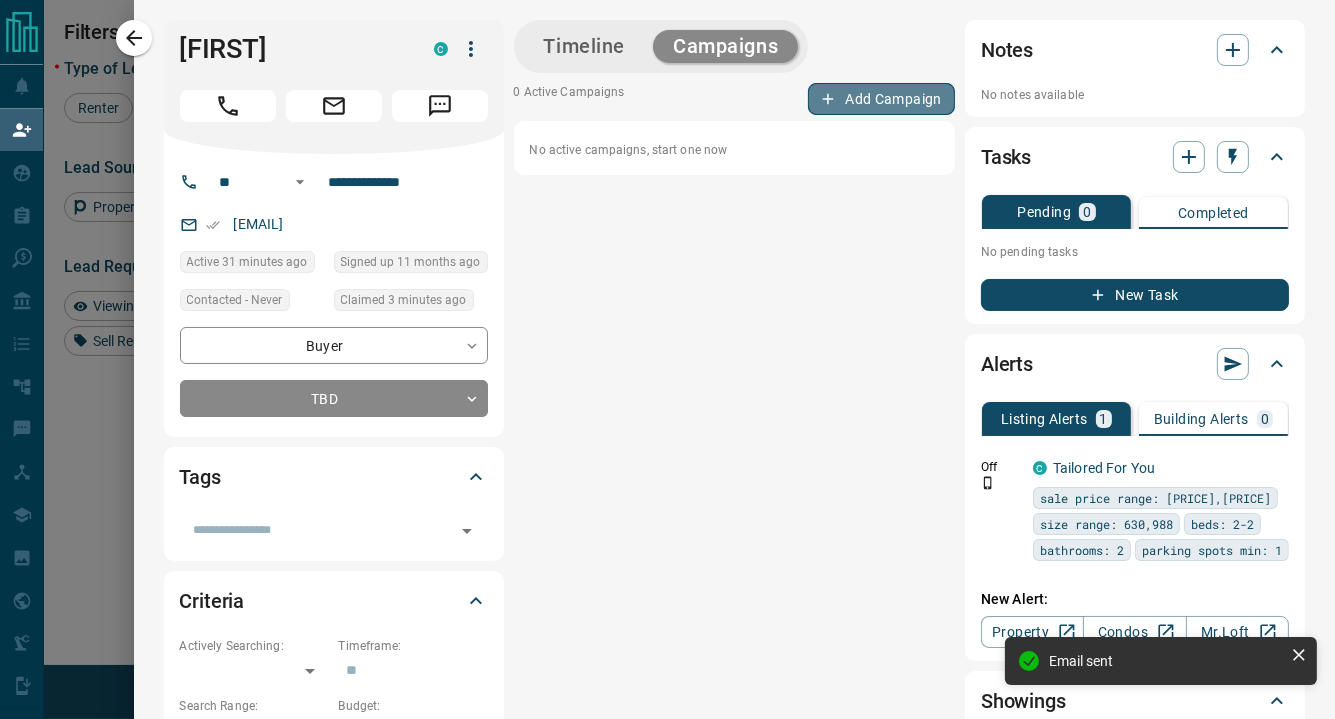 click on "Add Campaign" at bounding box center (881, 99) 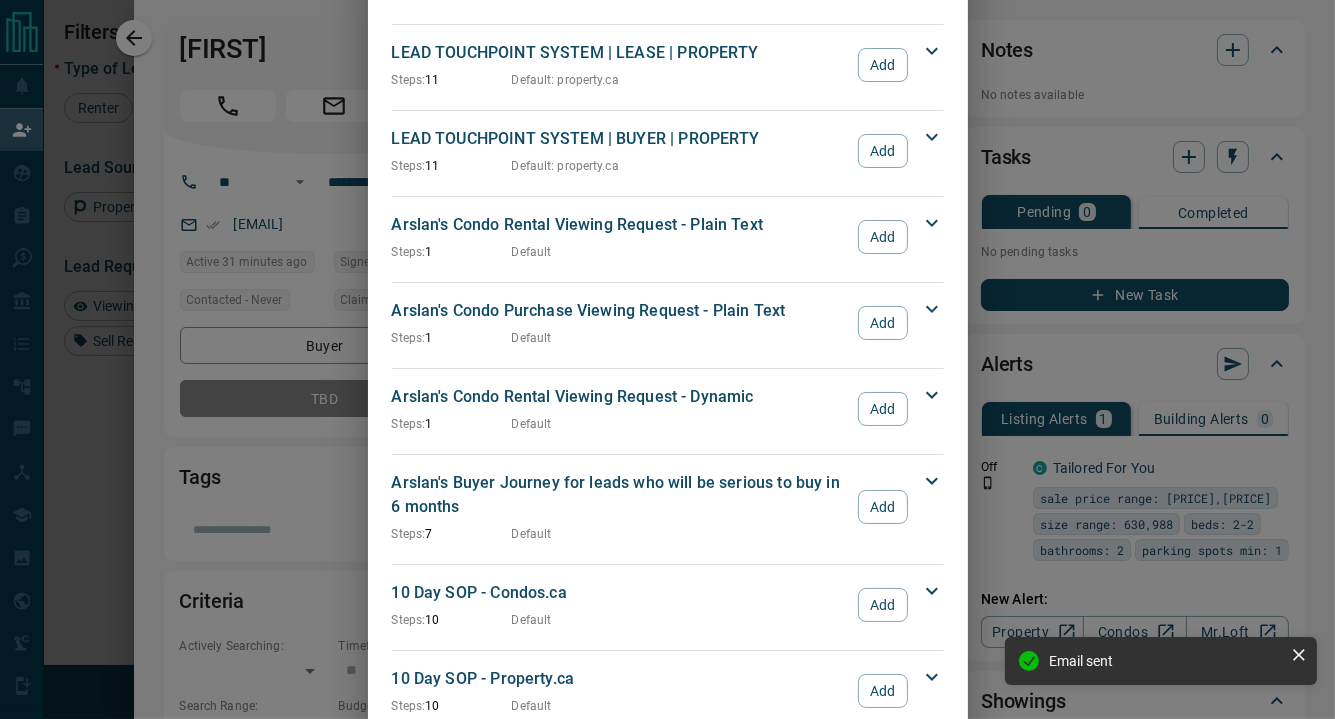 scroll, scrollTop: 333, scrollLeft: 0, axis: vertical 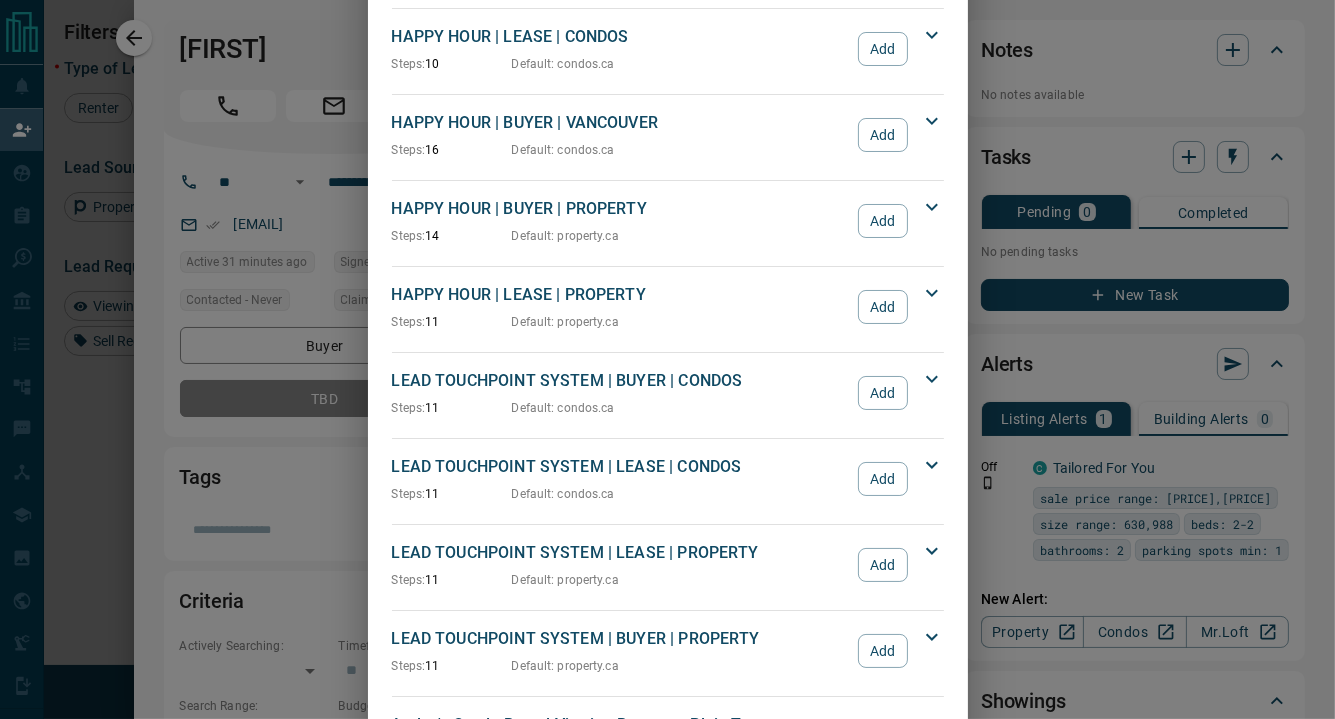 click on "Add" at bounding box center (882, 393) 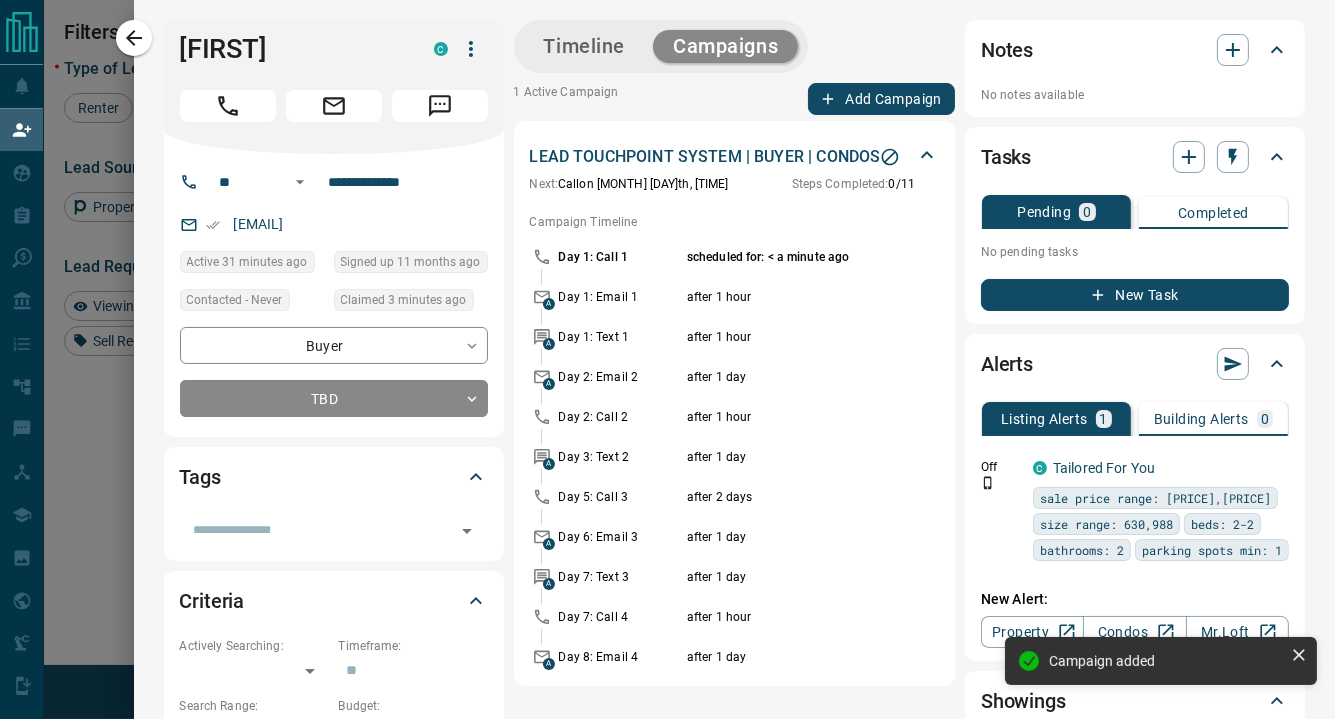 click on "Notes" at bounding box center [1135, 50] 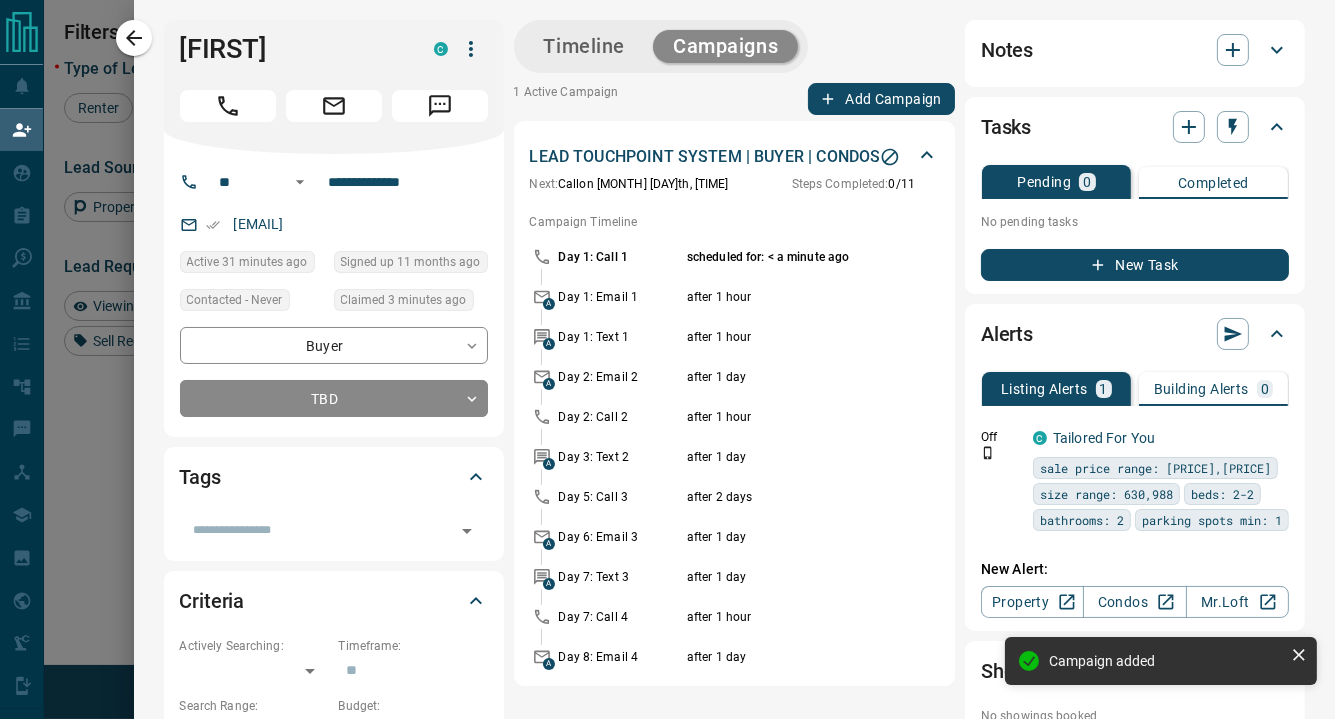 click at bounding box center (667, 359) 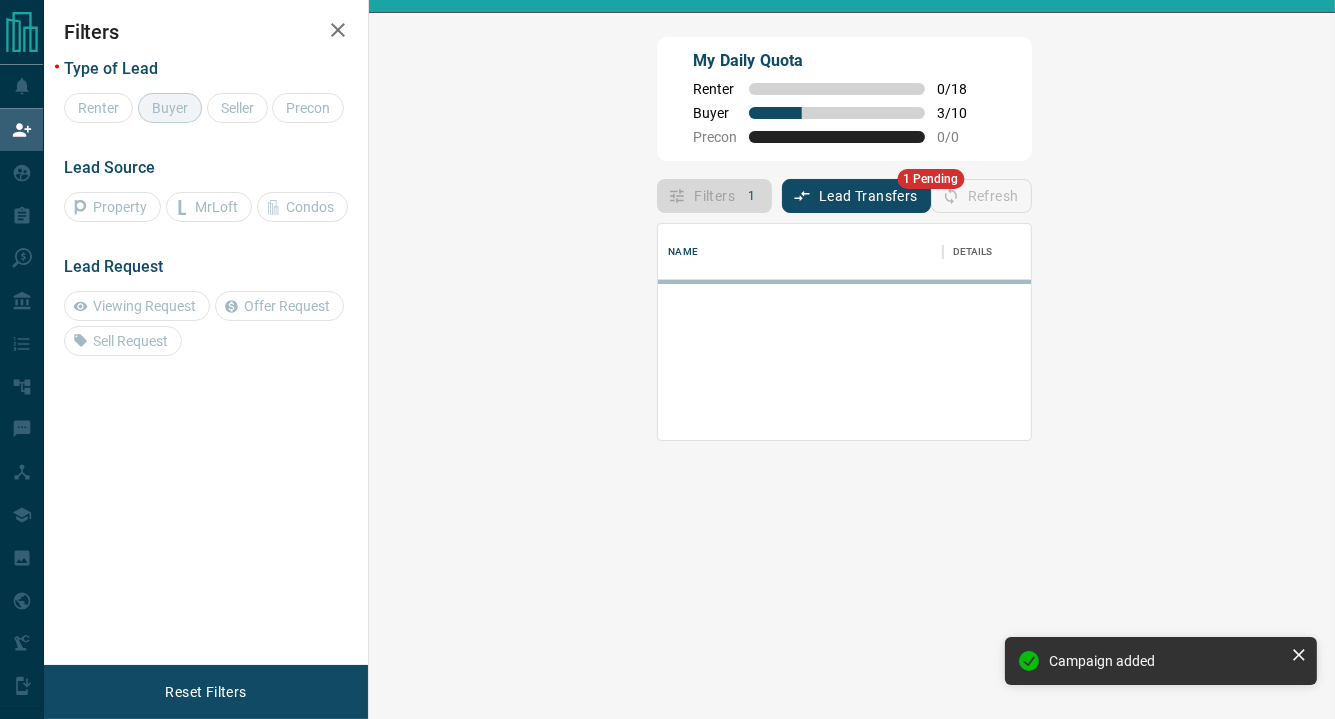 click at bounding box center [667, 359] 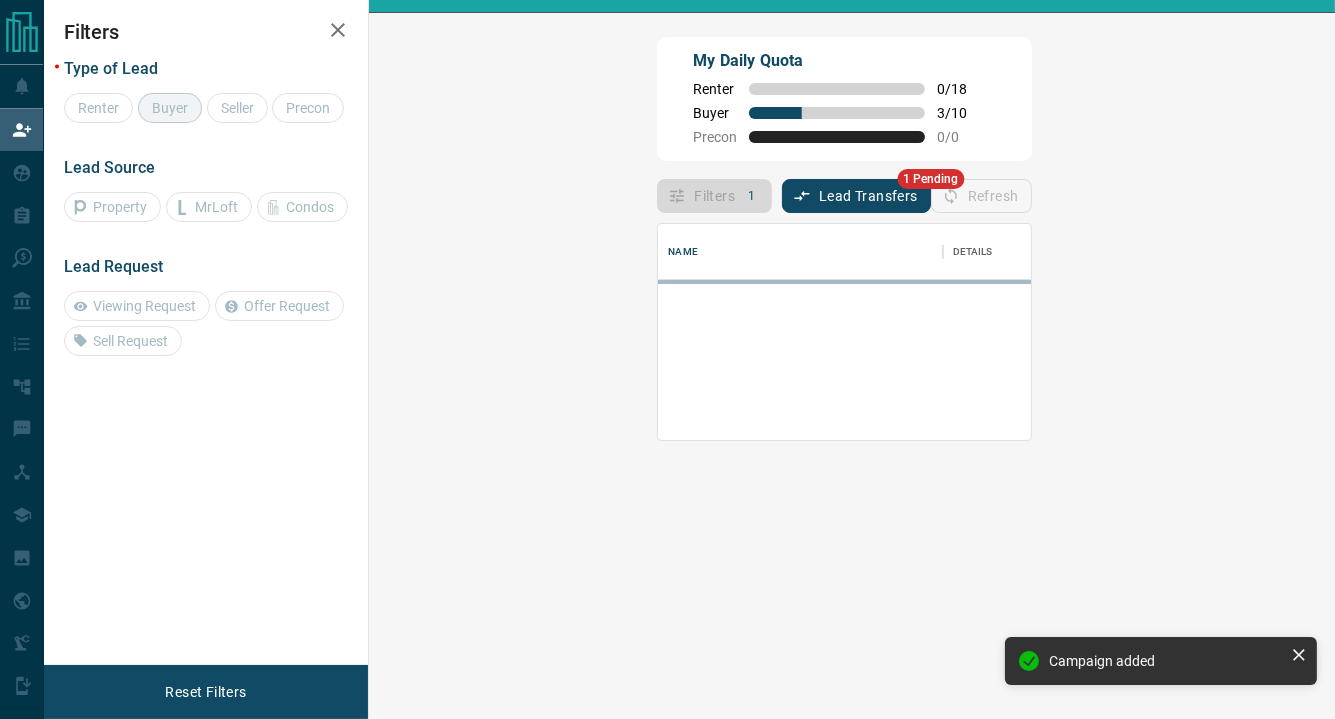 scroll, scrollTop: 0, scrollLeft: 0, axis: both 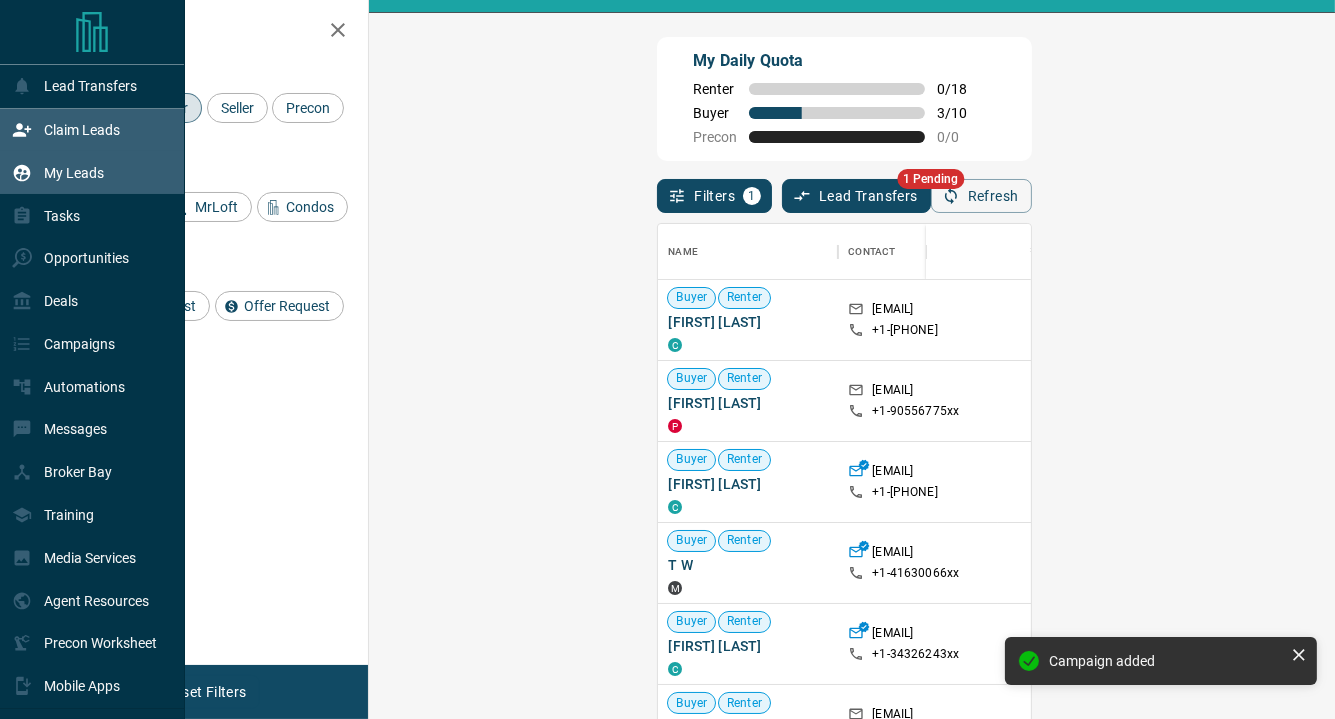 click on "My Leads" at bounding box center (58, 172) 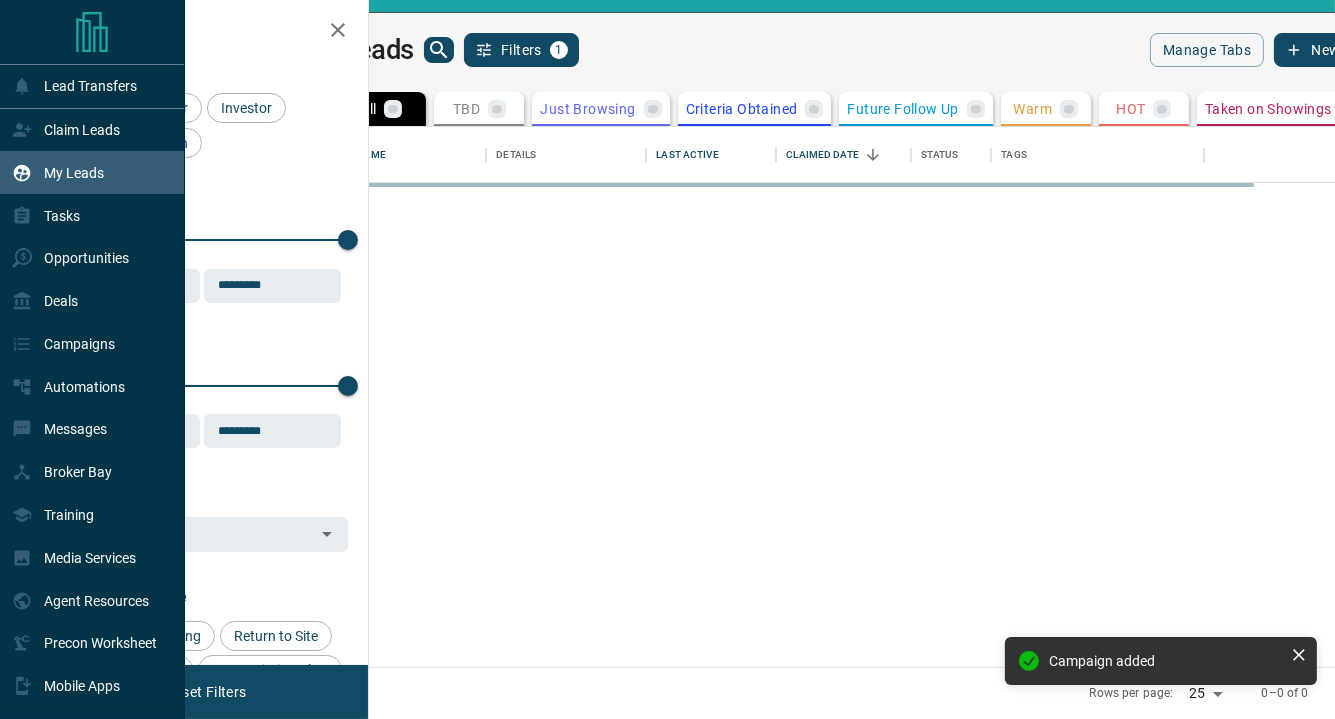 scroll, scrollTop: 15, scrollLeft: 16, axis: both 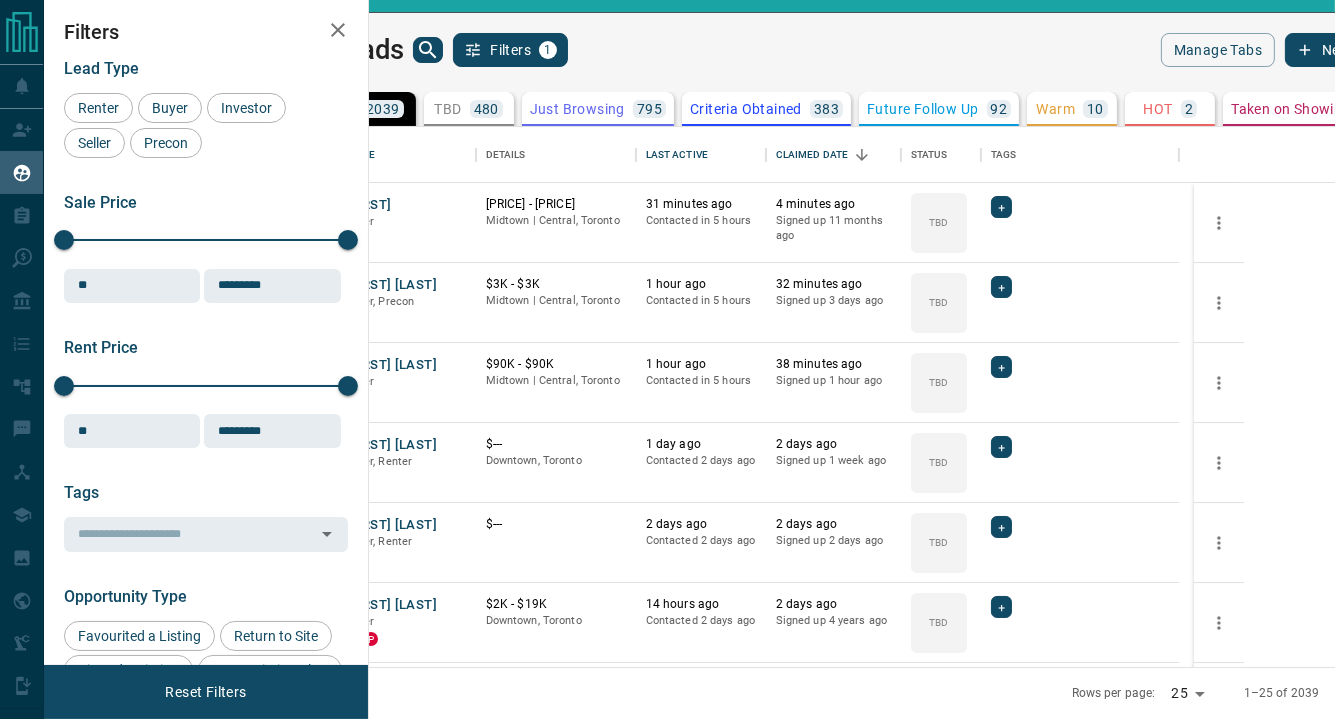 click on "My Leads Filters 1 Manage Tabs New Lead" at bounding box center (845, 50) 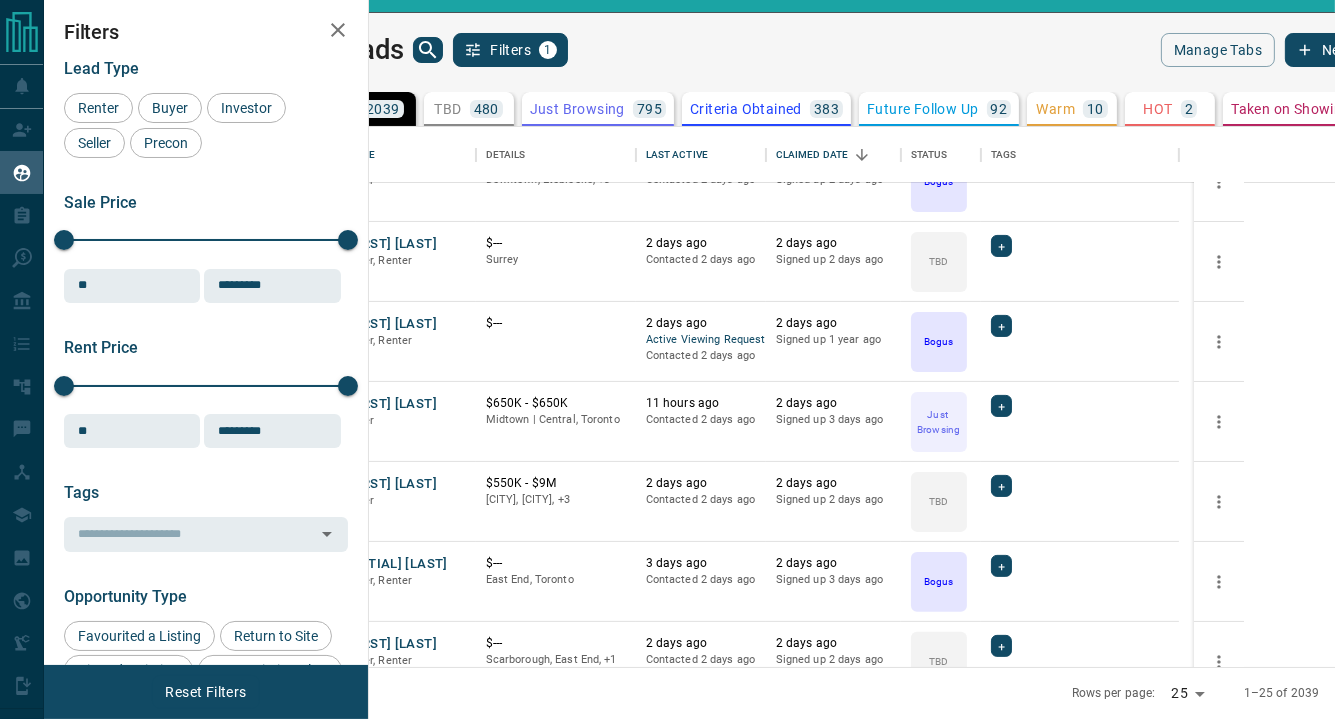 scroll, scrollTop: 0, scrollLeft: 0, axis: both 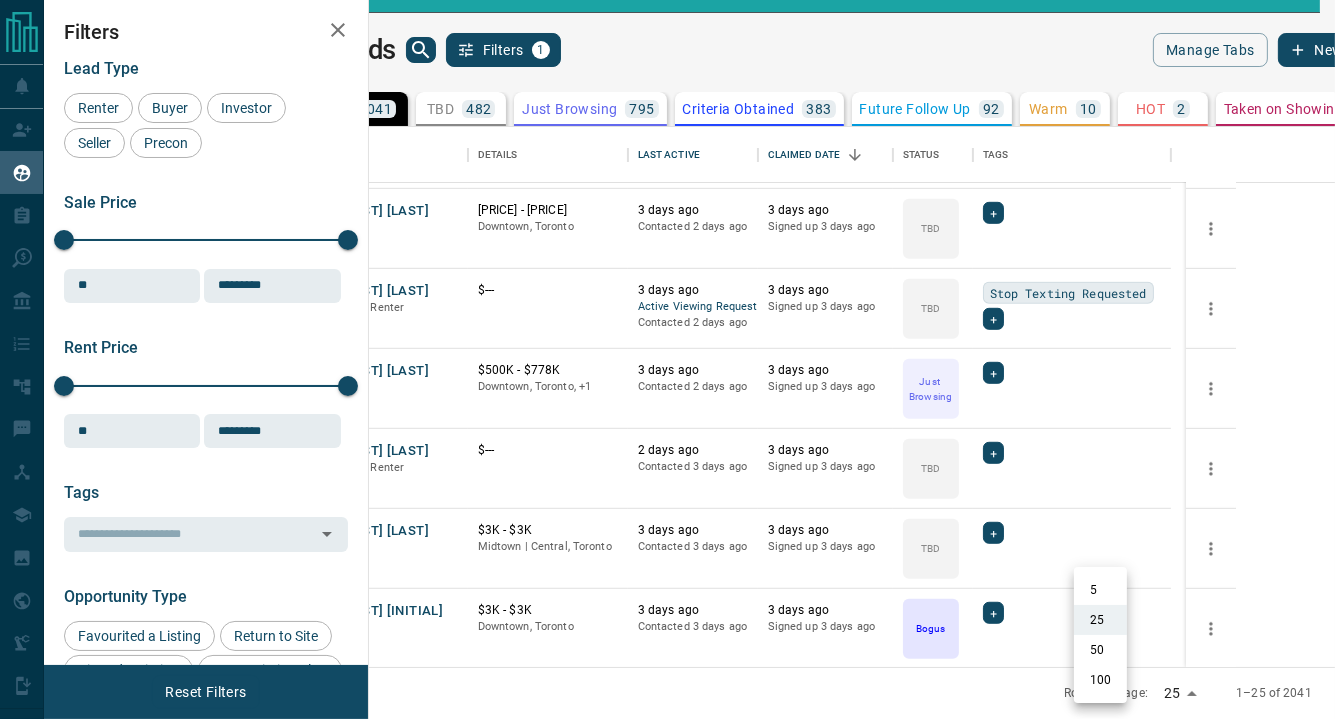 click on "Lead Transfers Claim Leads My Leads Tasks Opportunities Deals Campaigns Automations Messages Broker Bay Training Media Services Agent Resources Precon Worksheet Mobile Apps Disclosure Logout You are logged in as [FIRST] [LAST] Group My Leads Filters 1 Manage Tabs New Lead All 2041 TBD 482 Do Not Contact - Not Responsive 5 Bogus 272 Just Browsing 795 Criteria Obtained 383 Future Follow Up 92 Warm 10 HOT 2 Taken on Showings - Submitted Offer - Client - Name Details Last Active Claimed Date Status Tags [FIRST] [LAST] Buyer, Renter C $--- [CITY], [CITY], +1 2 days ago Contacted 2 days ago 2 days ago Signed up 2 days ago TBD + [FIRST] [LAST] Renter C $2K - $14K [CITY], [CITY] 2 days ago Contacted 2 days ago 2 days ago Signed up 2 days ago TBD + [FIRST] [LAST] Buyer C $410K - $650K [CITY], [CITY], +1 2 days ago Contacted 2 days ago 2 days ago Signed up 2 days ago TBD + [FIRST] [LAST] Buyer C $530K - $675K [CITY], [CITY] 3 days ago Contacted 2 days ago 3 days ago Signed up 3 days ago TBD + [FIRST] [LAST] C +" at bounding box center [667, 335] 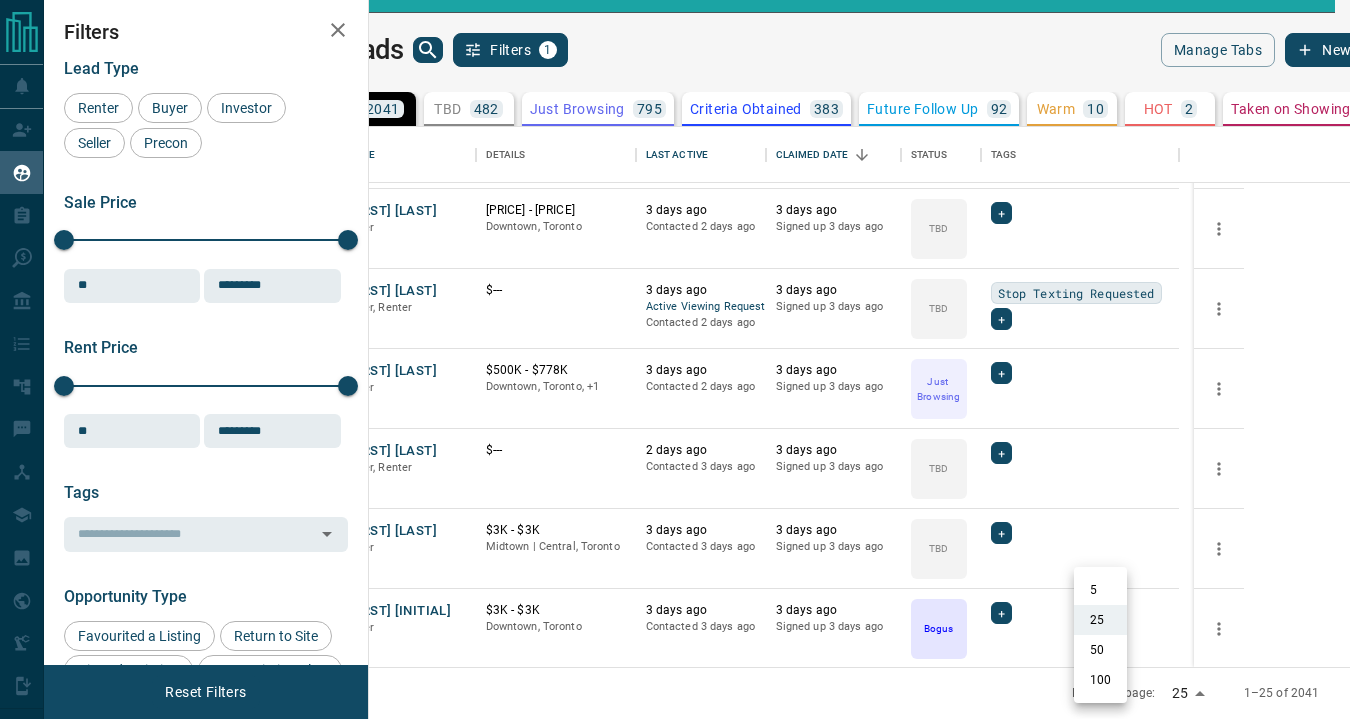 click on "100" at bounding box center (1100, 680) 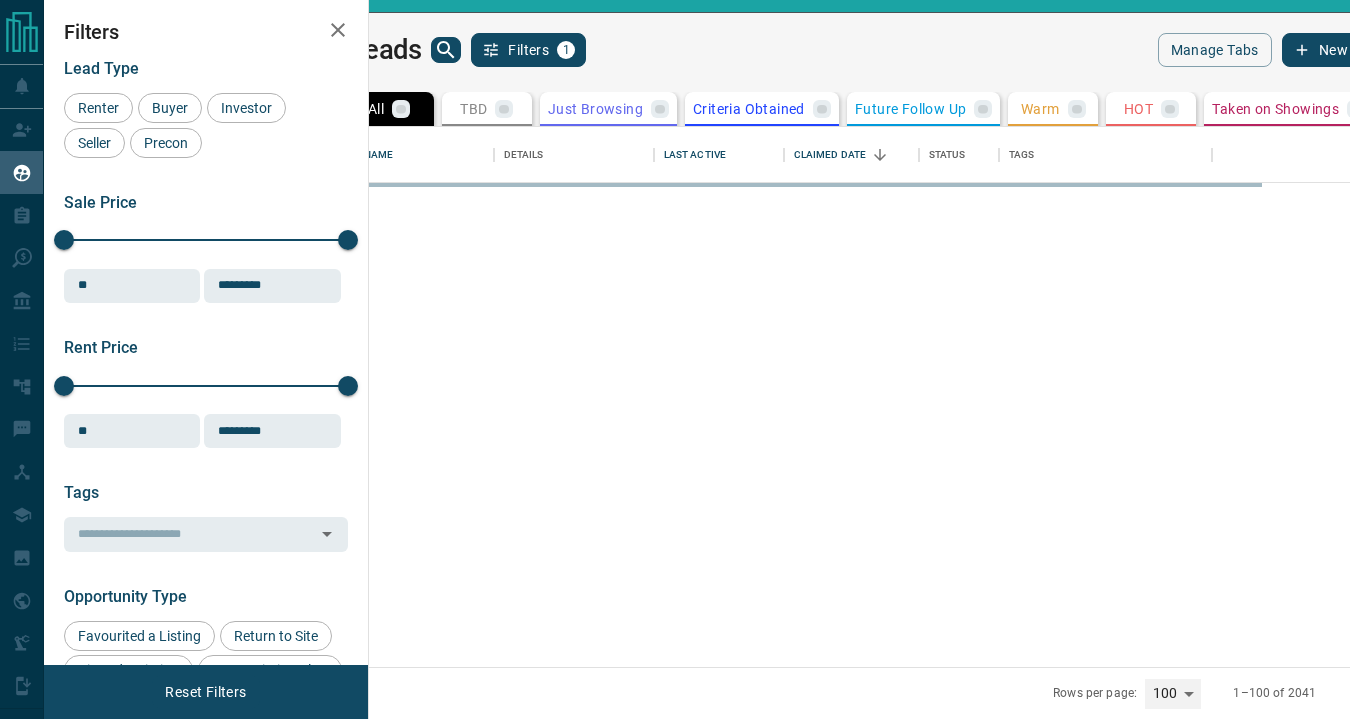 type on "***" 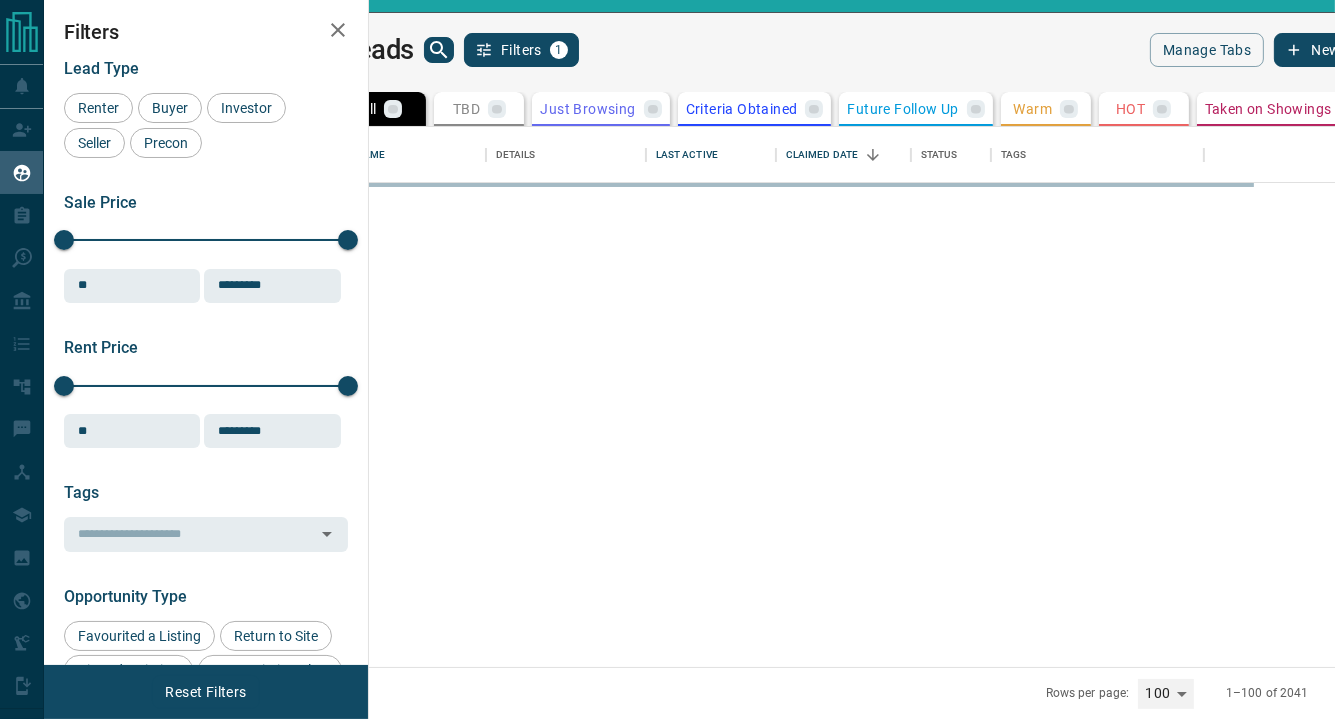 scroll, scrollTop: 35, scrollLeft: 0, axis: vertical 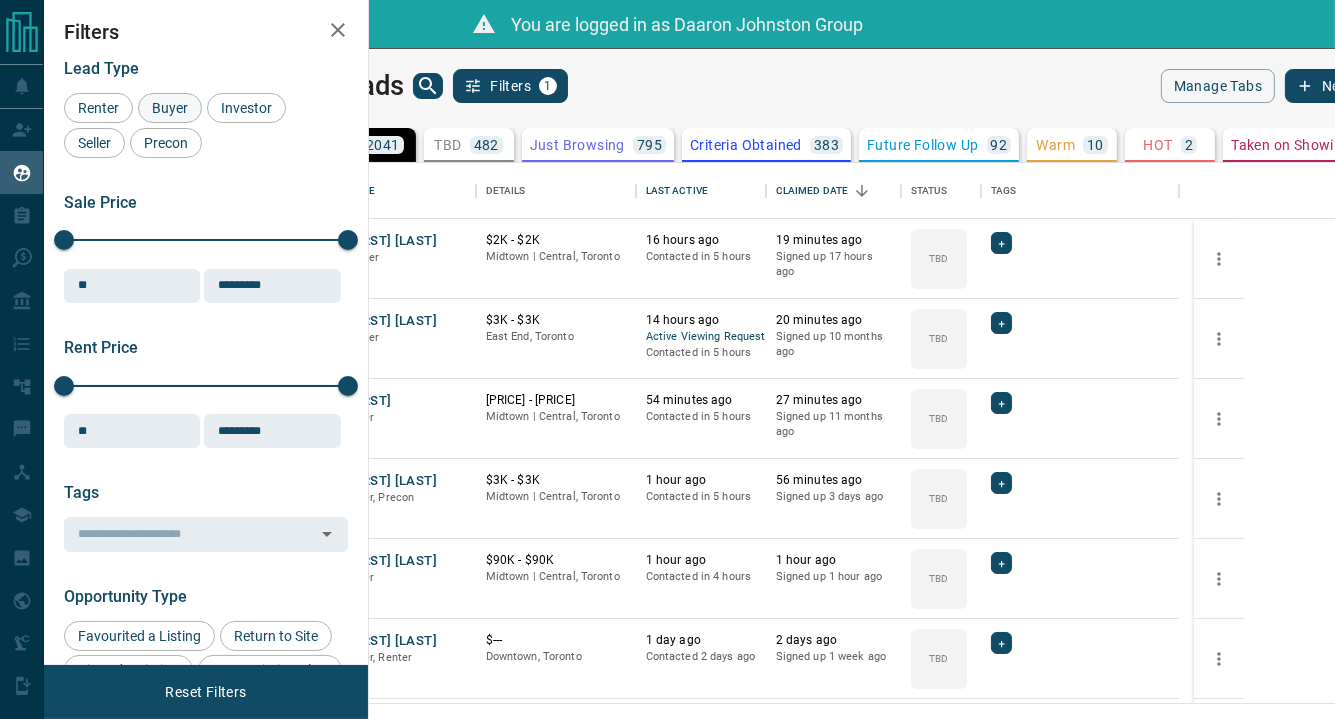 click on "Buyer" at bounding box center [170, 108] 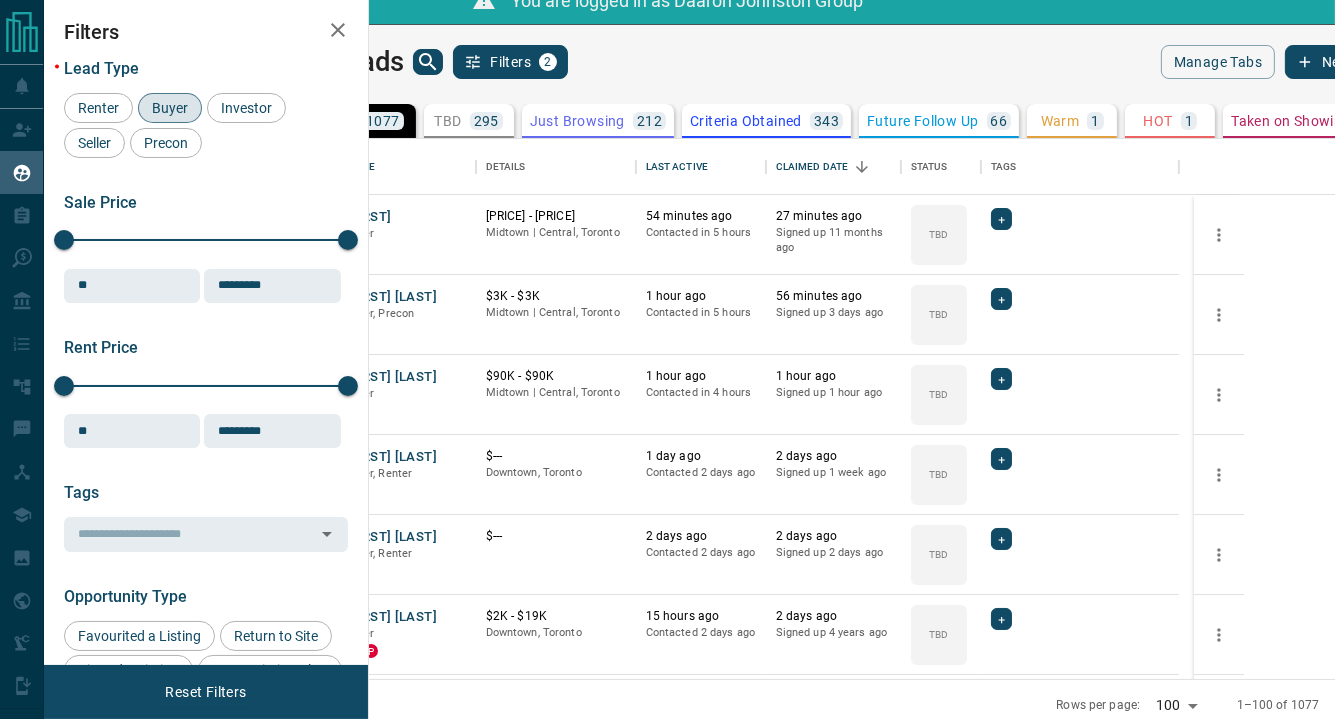 scroll, scrollTop: 36, scrollLeft: 0, axis: vertical 